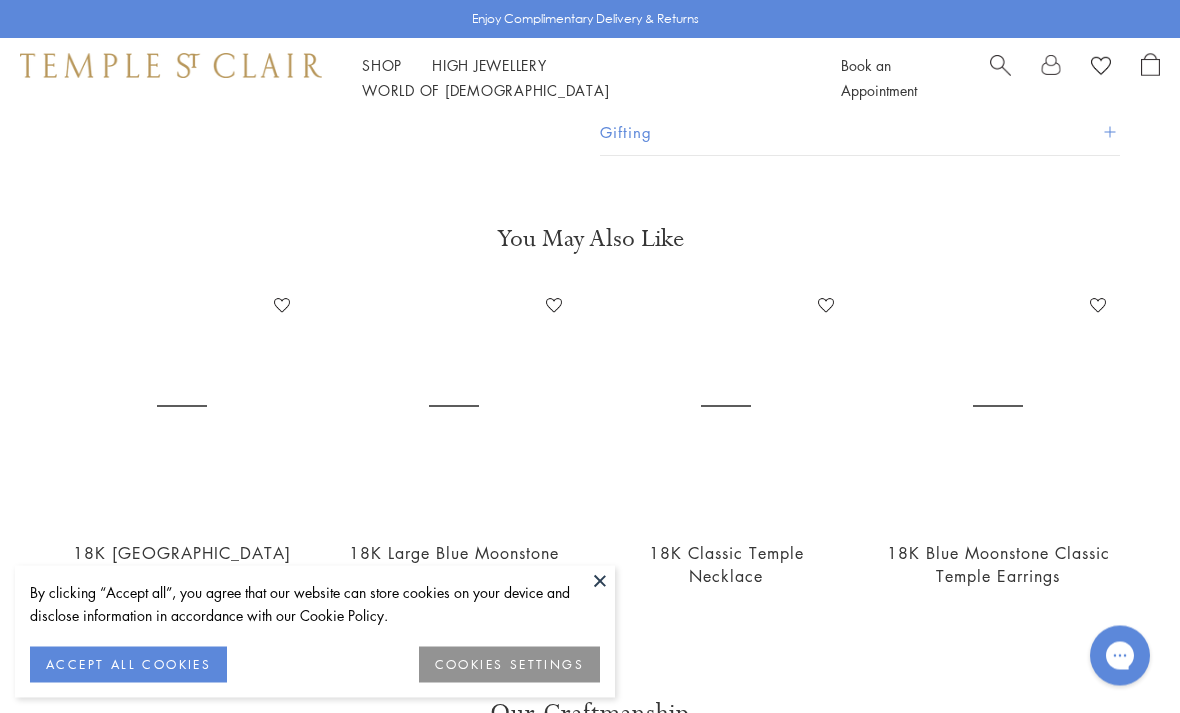 scroll, scrollTop: 579, scrollLeft: 0, axis: vertical 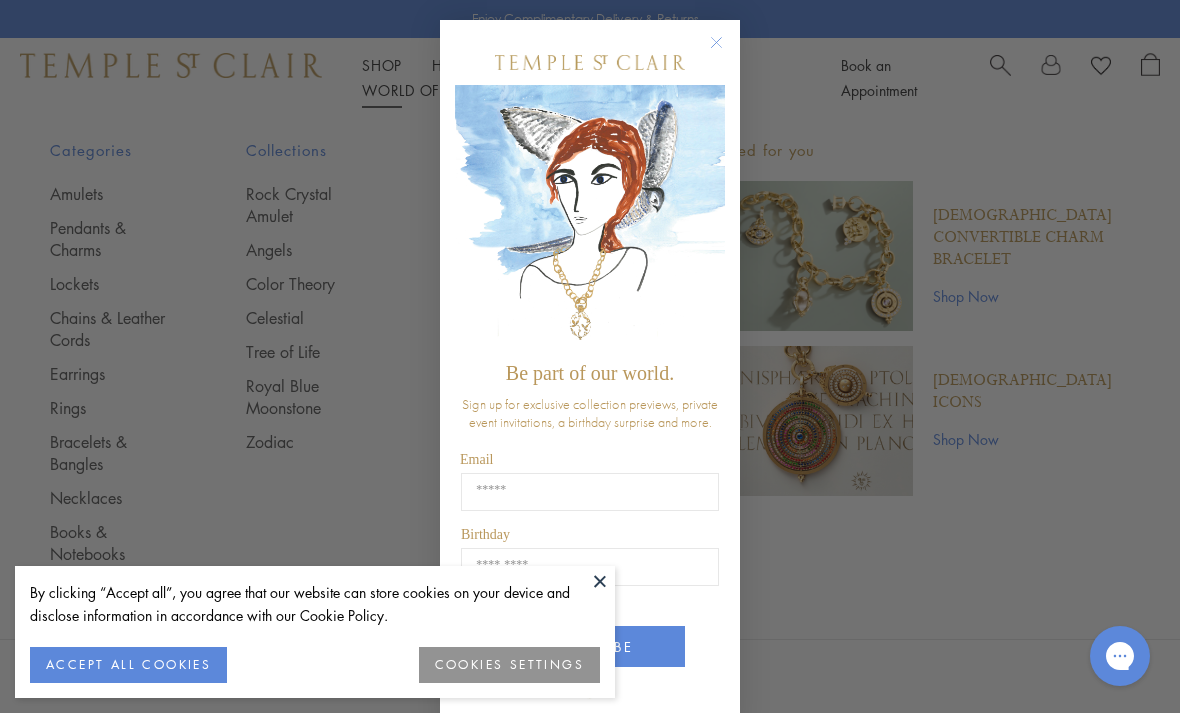click 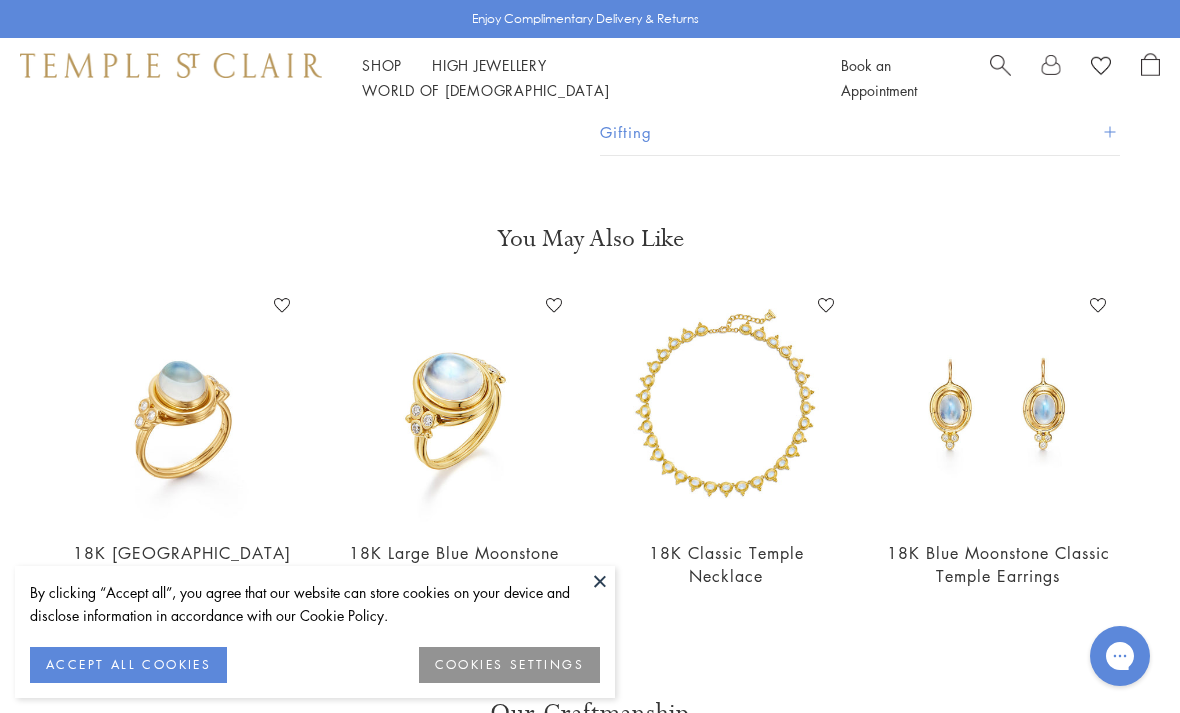 click on "Shop Shop" at bounding box center [382, 65] 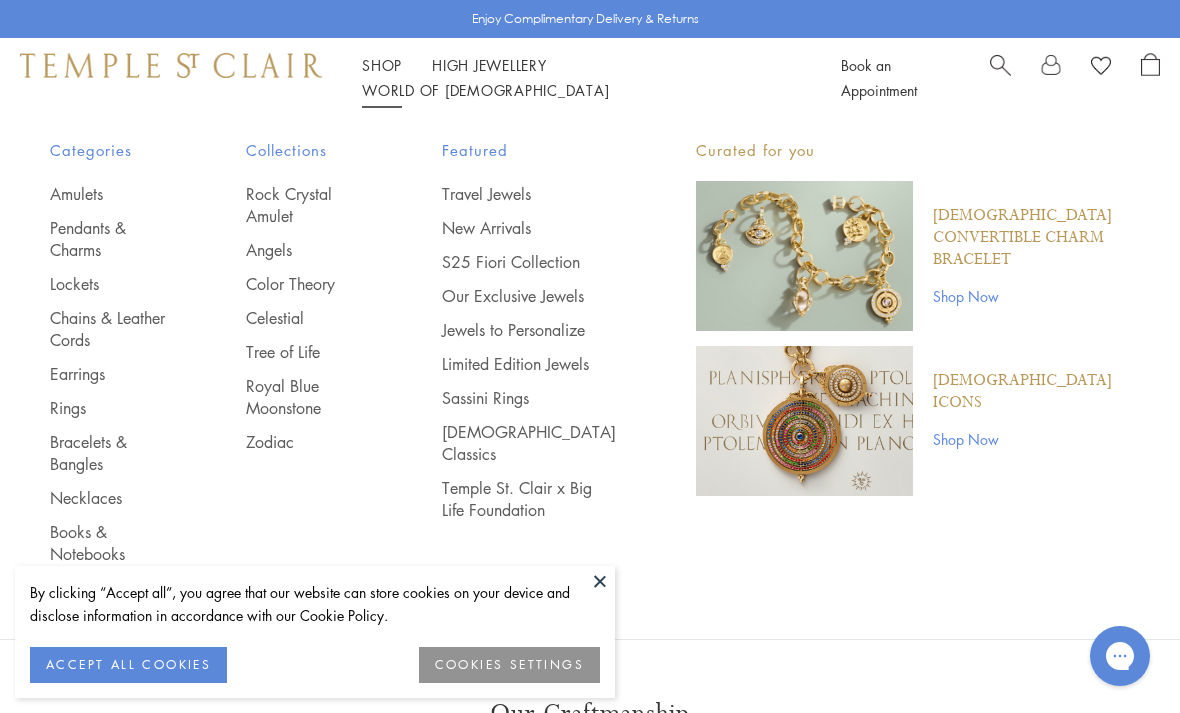 scroll, scrollTop: 0, scrollLeft: 0, axis: both 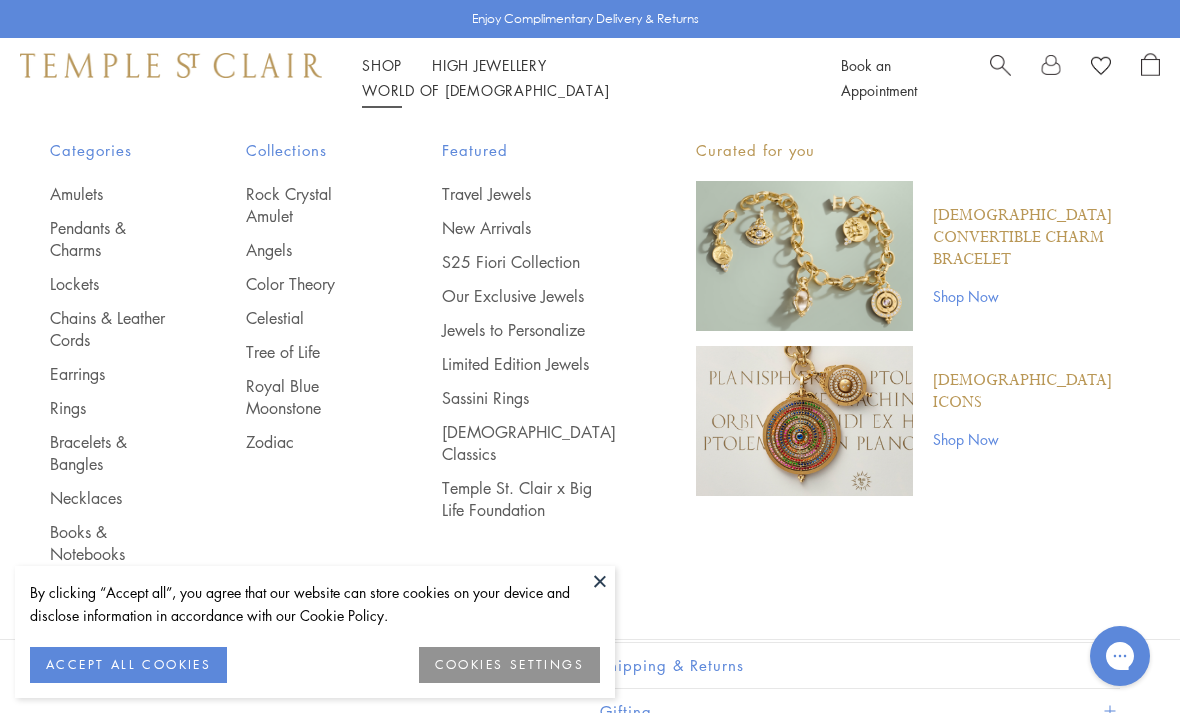 click on "Amulets" at bounding box center (108, 194) 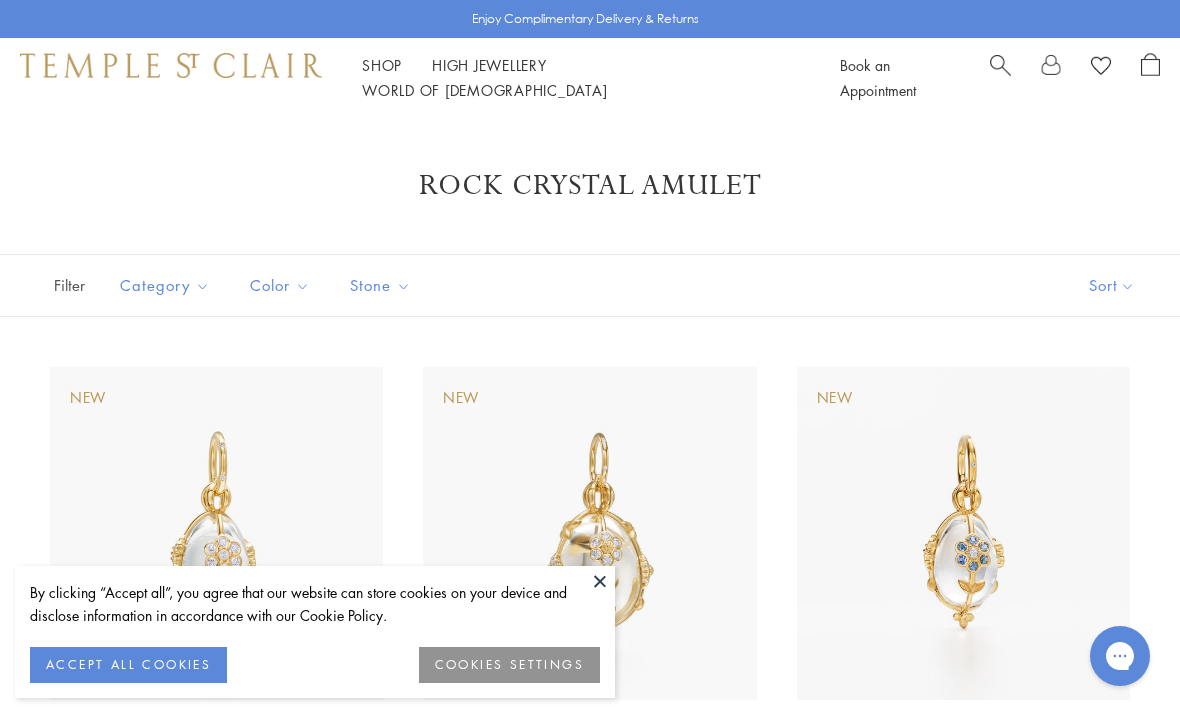 scroll, scrollTop: 0, scrollLeft: 0, axis: both 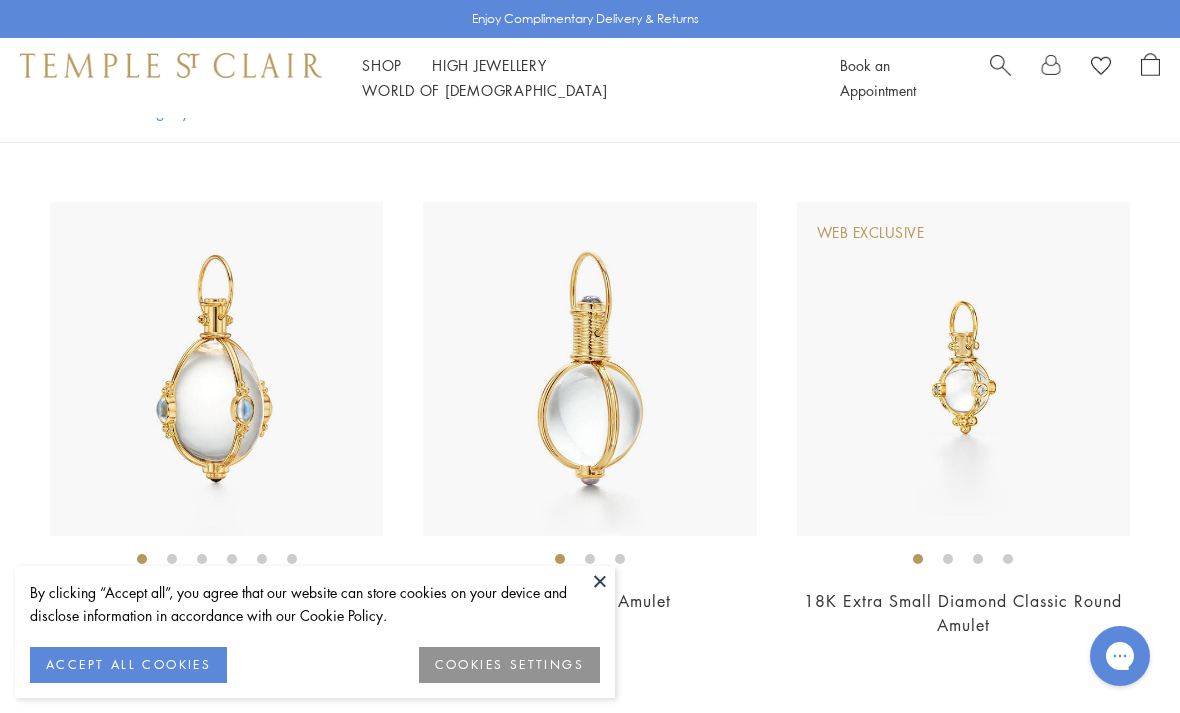 click at bounding box center [216, 368] 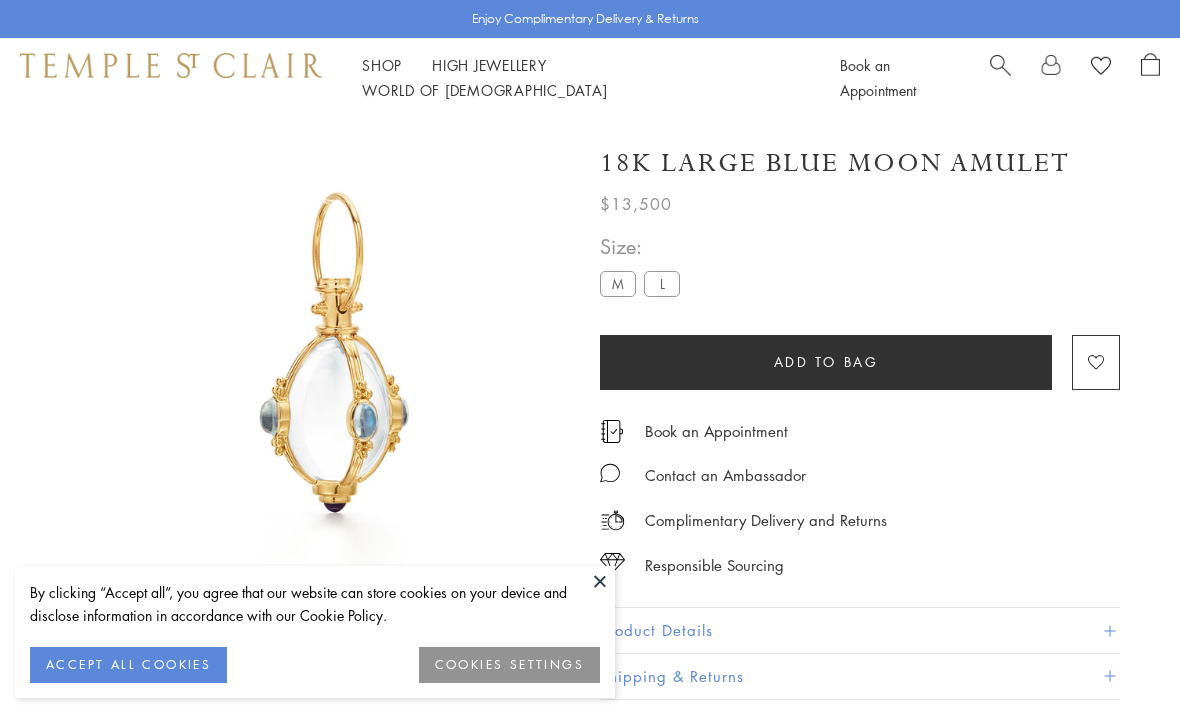 scroll, scrollTop: 273, scrollLeft: 0, axis: vertical 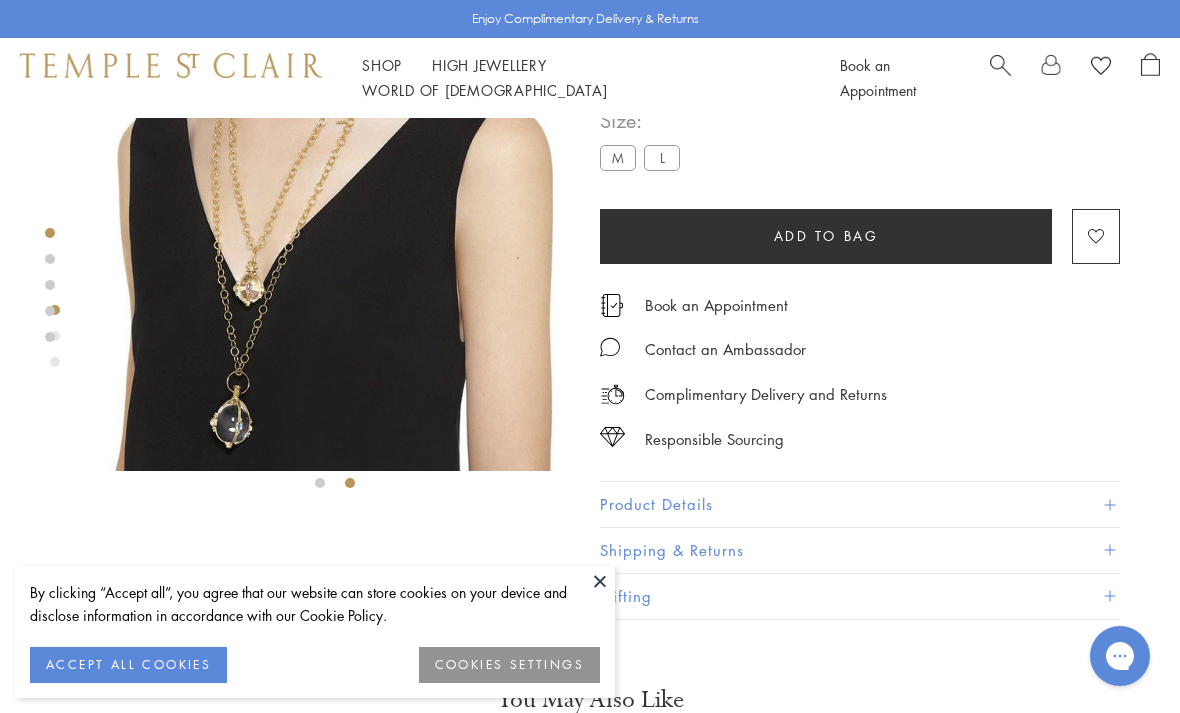 click at bounding box center [600, 581] 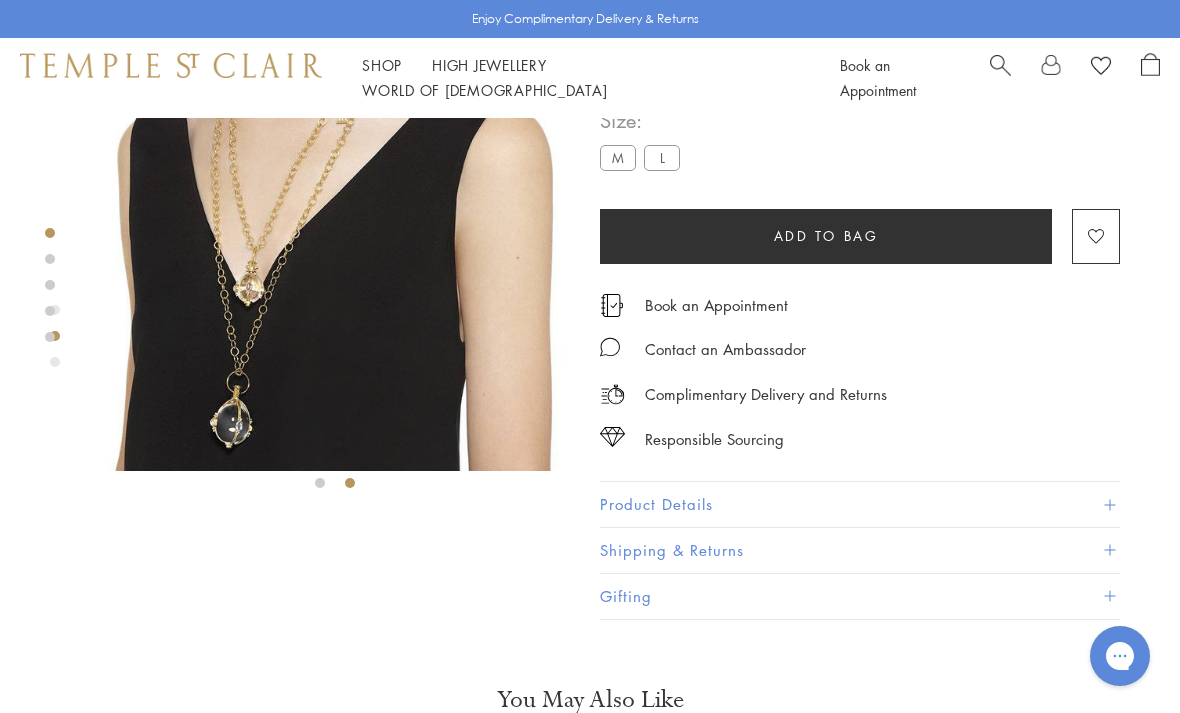 scroll, scrollTop: 0, scrollLeft: 0, axis: both 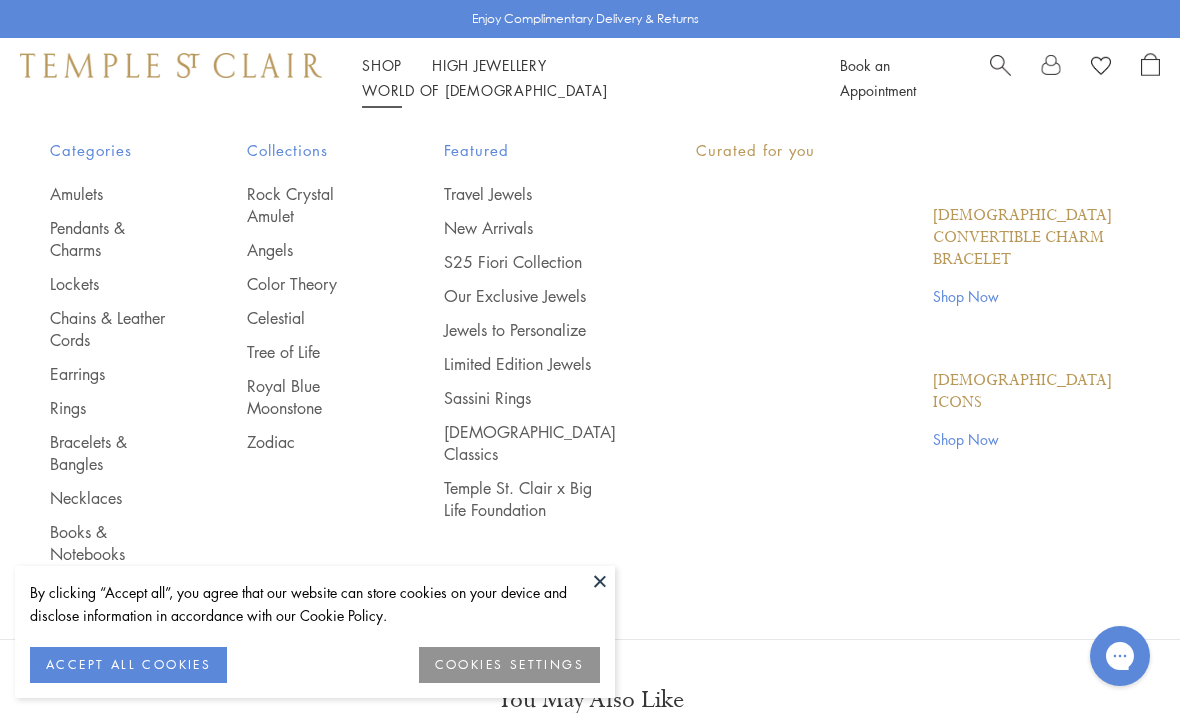 click on "Shop Shop" at bounding box center (382, 65) 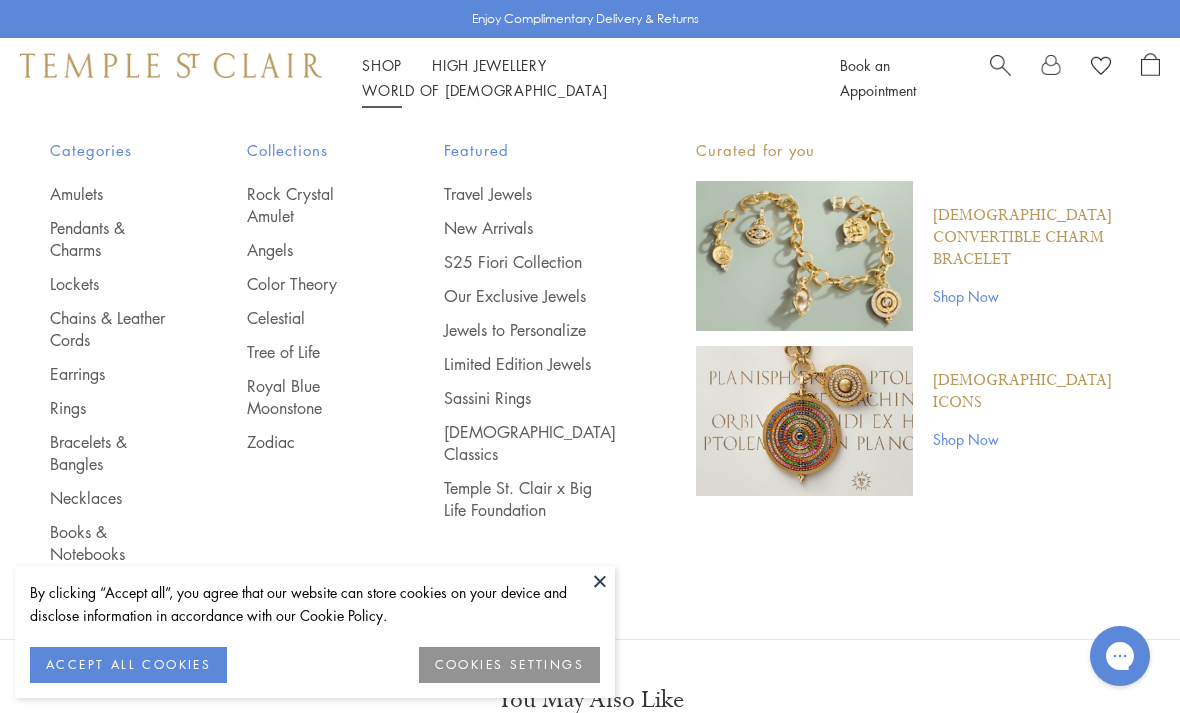 scroll, scrollTop: 0, scrollLeft: 0, axis: both 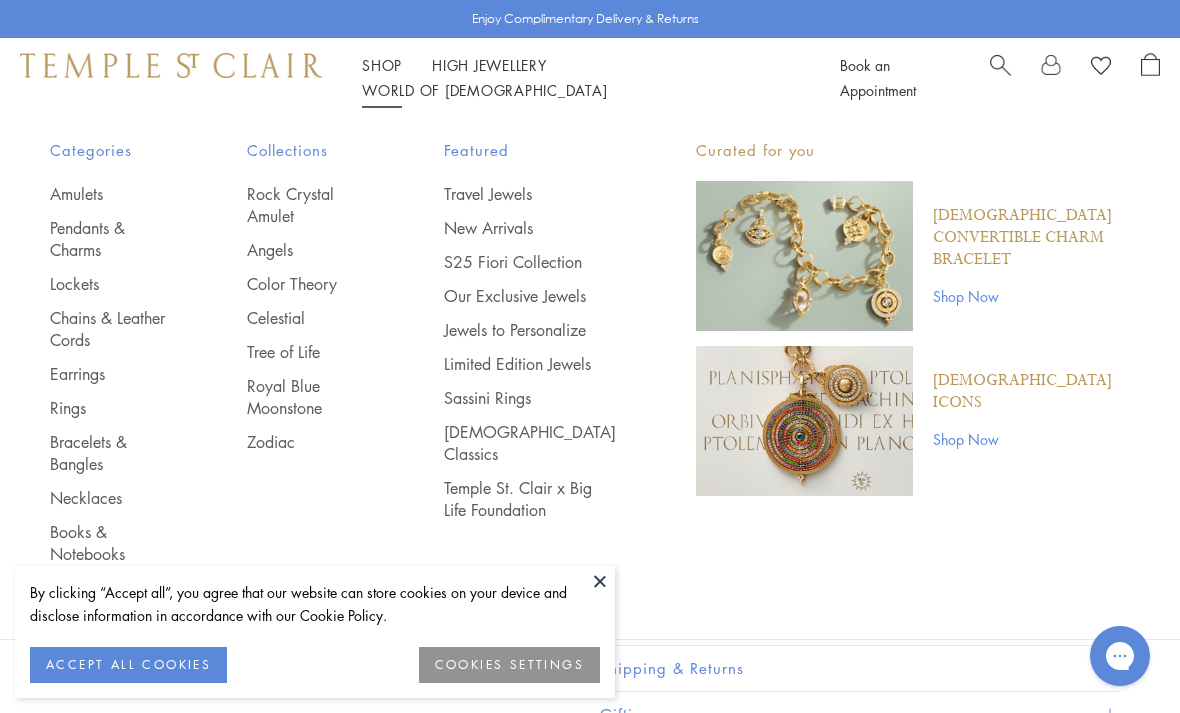 click on "Earrings" at bounding box center [108, 374] 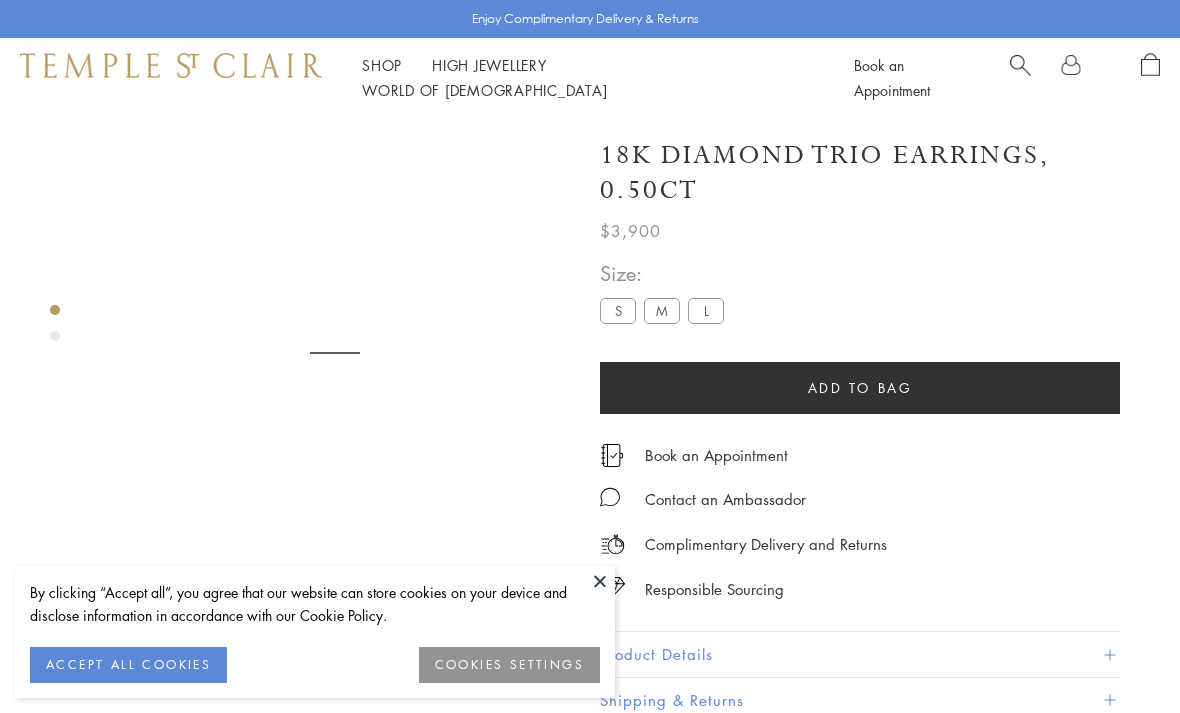 scroll, scrollTop: 118, scrollLeft: 0, axis: vertical 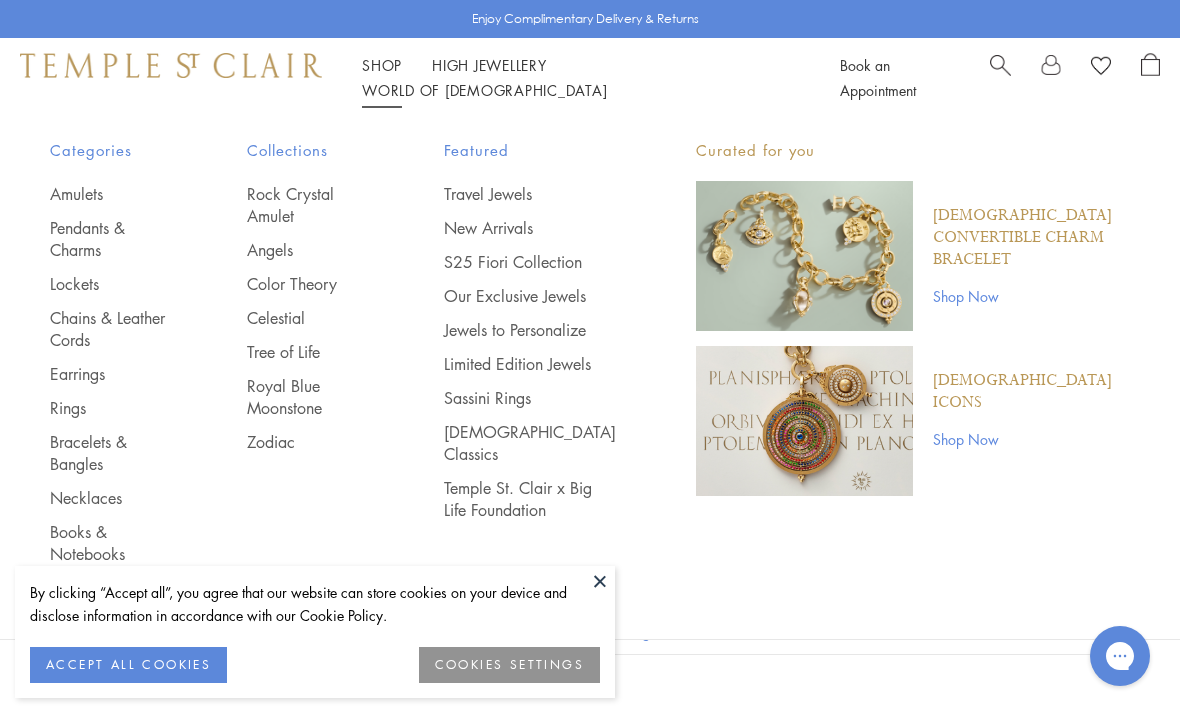 click on "Rings" at bounding box center [108, 408] 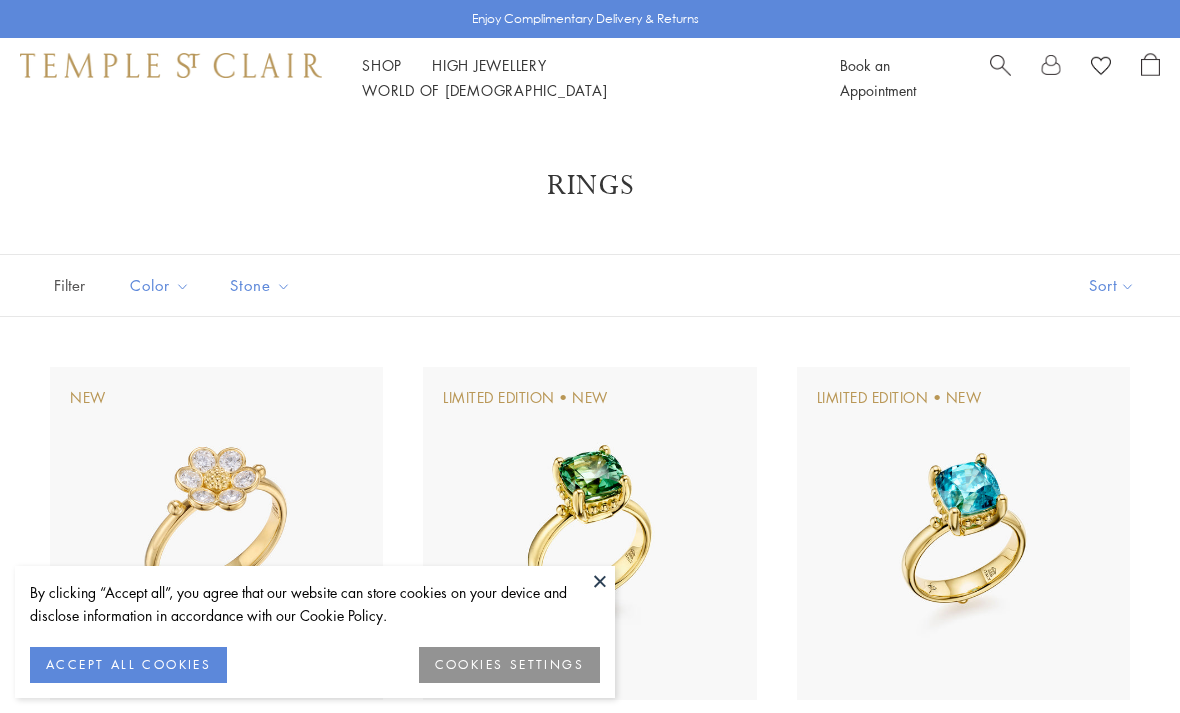 scroll, scrollTop: 0, scrollLeft: 0, axis: both 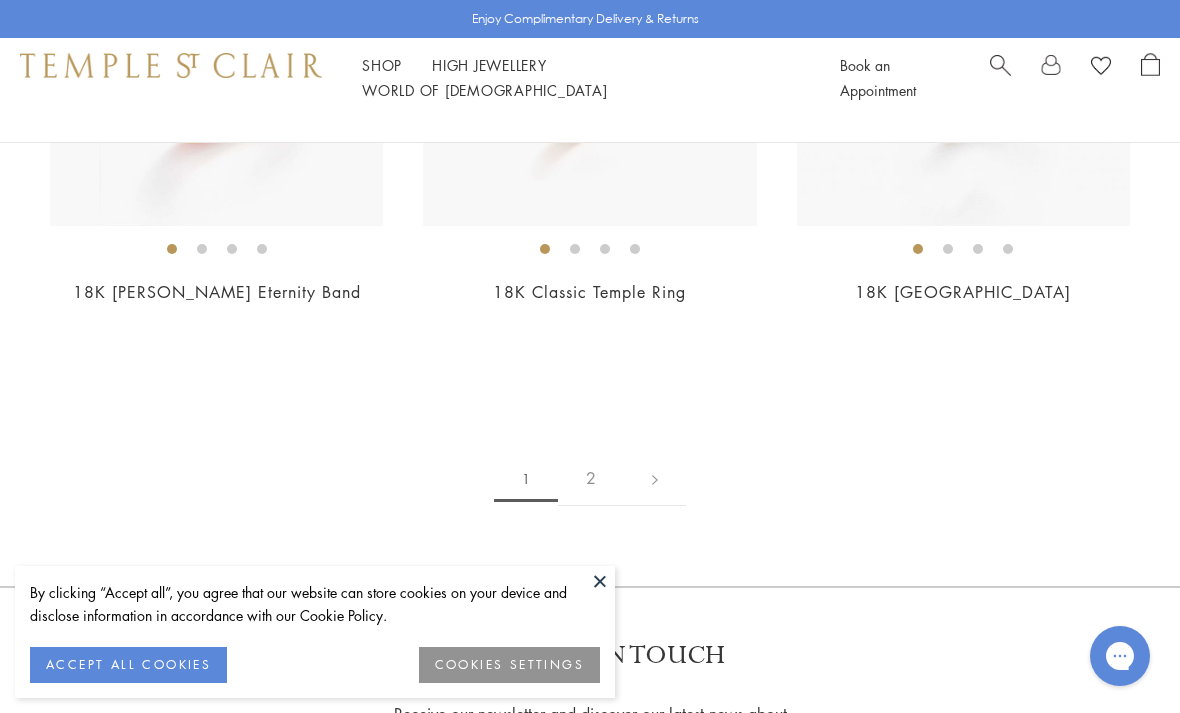 click on "2" at bounding box center (591, 478) 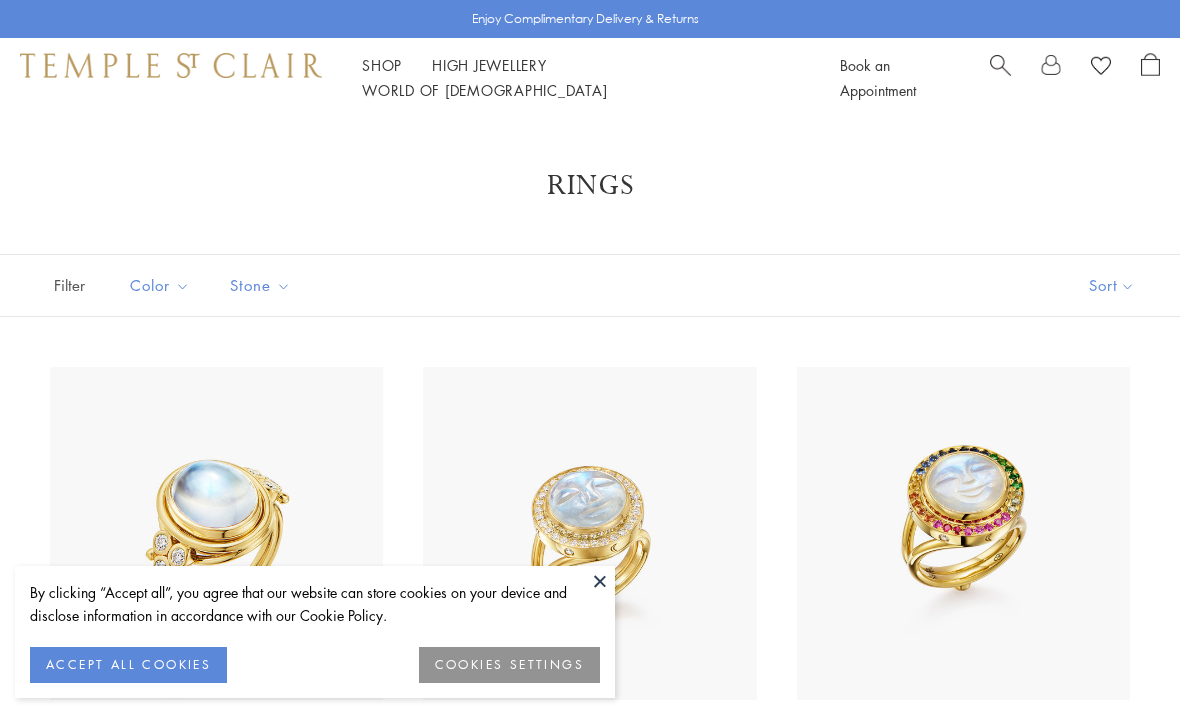 scroll, scrollTop: 0, scrollLeft: 0, axis: both 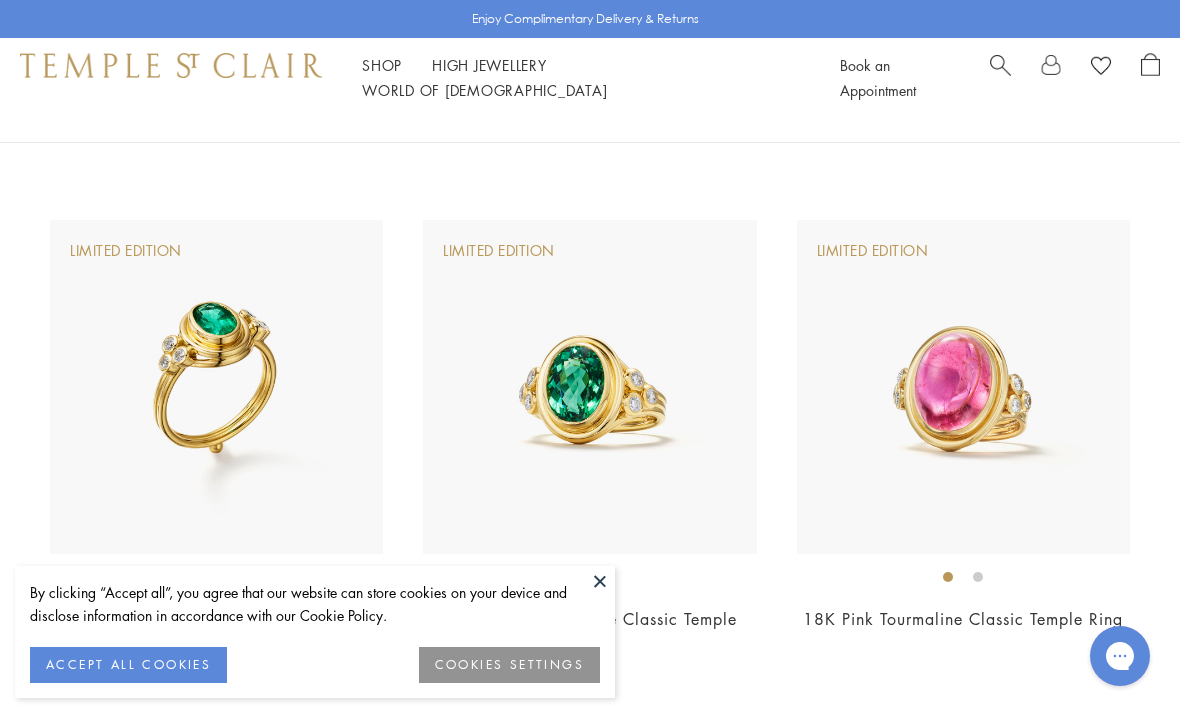 click at bounding box center (216, 386) 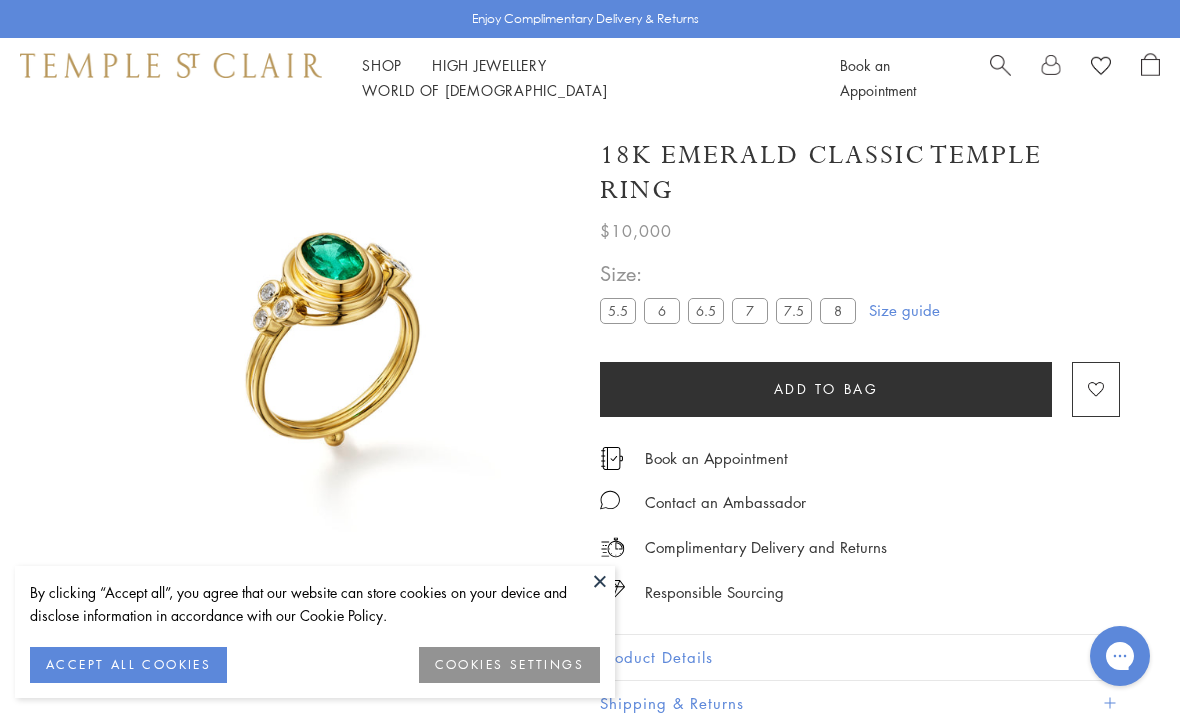 scroll, scrollTop: 0, scrollLeft: 0, axis: both 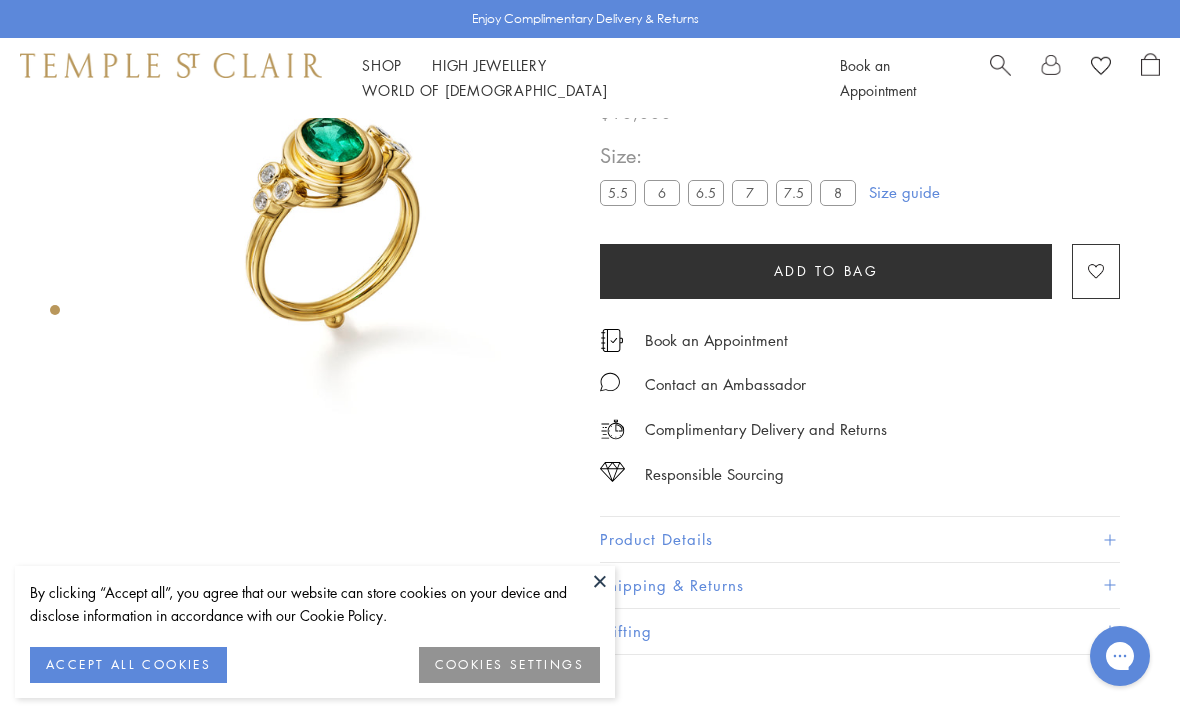 click on "By clicking “Accept all”, you agree that our website can store cookies on your device and disclose information in accordance with our Cookie Policy." at bounding box center [315, 604] 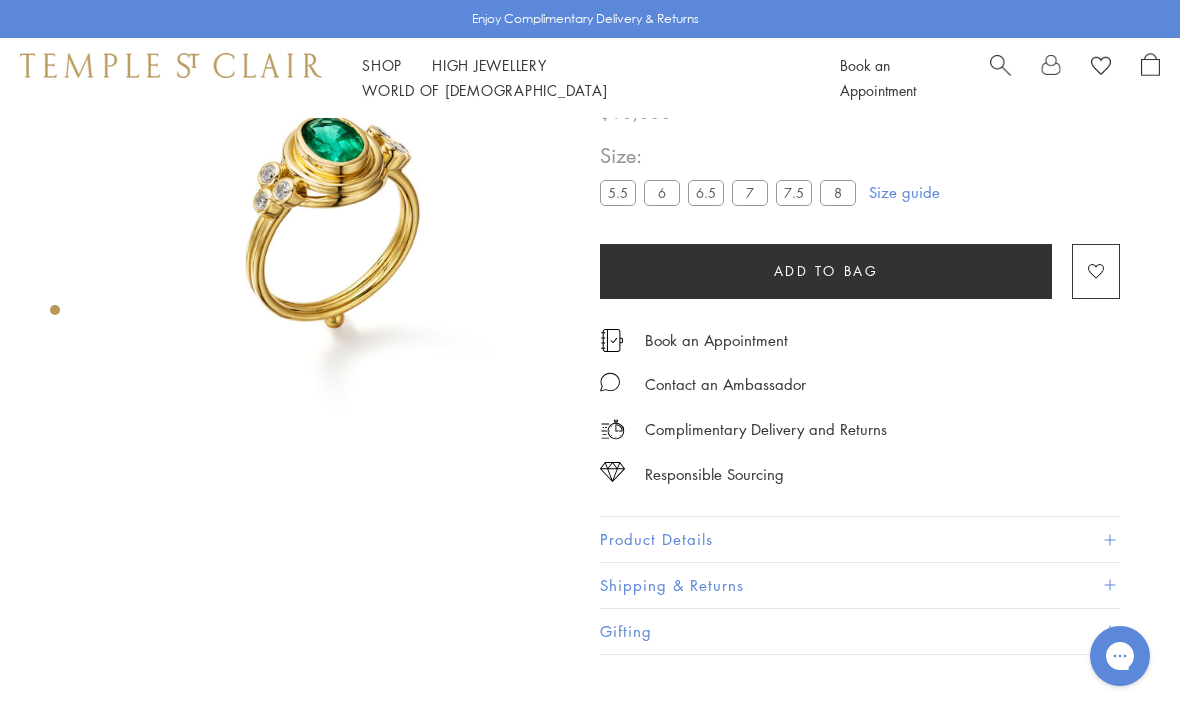 click on "Product Details" at bounding box center (860, 539) 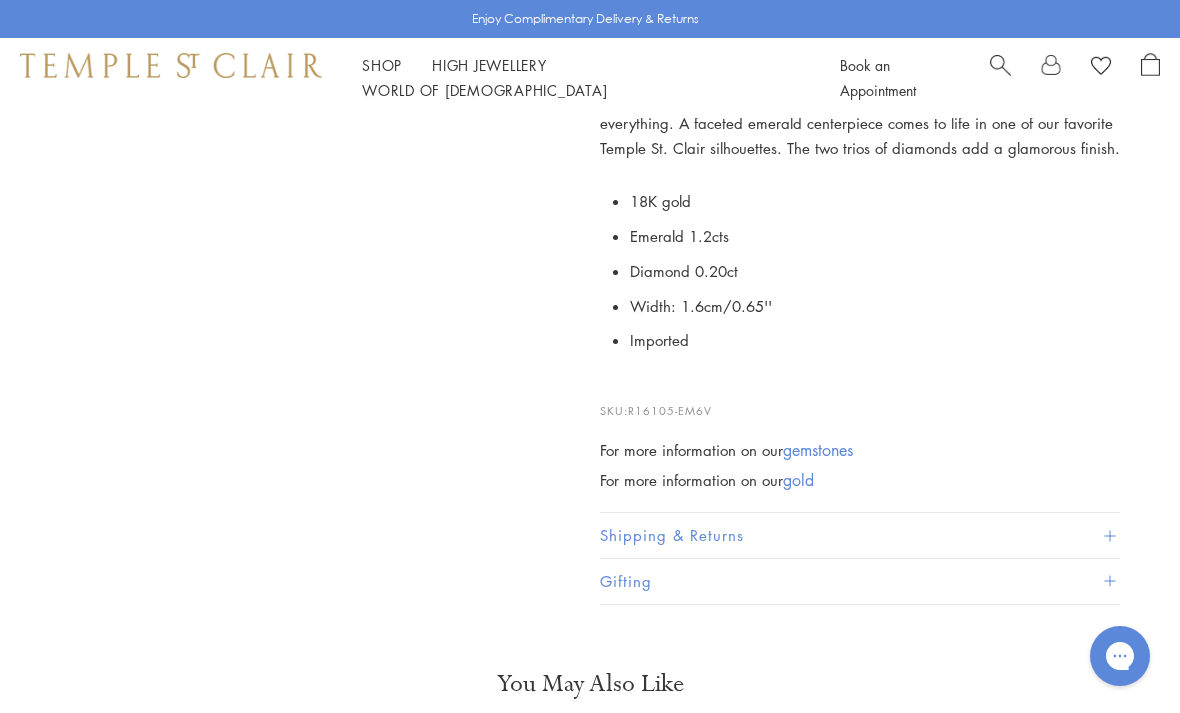 scroll, scrollTop: 601, scrollLeft: 0, axis: vertical 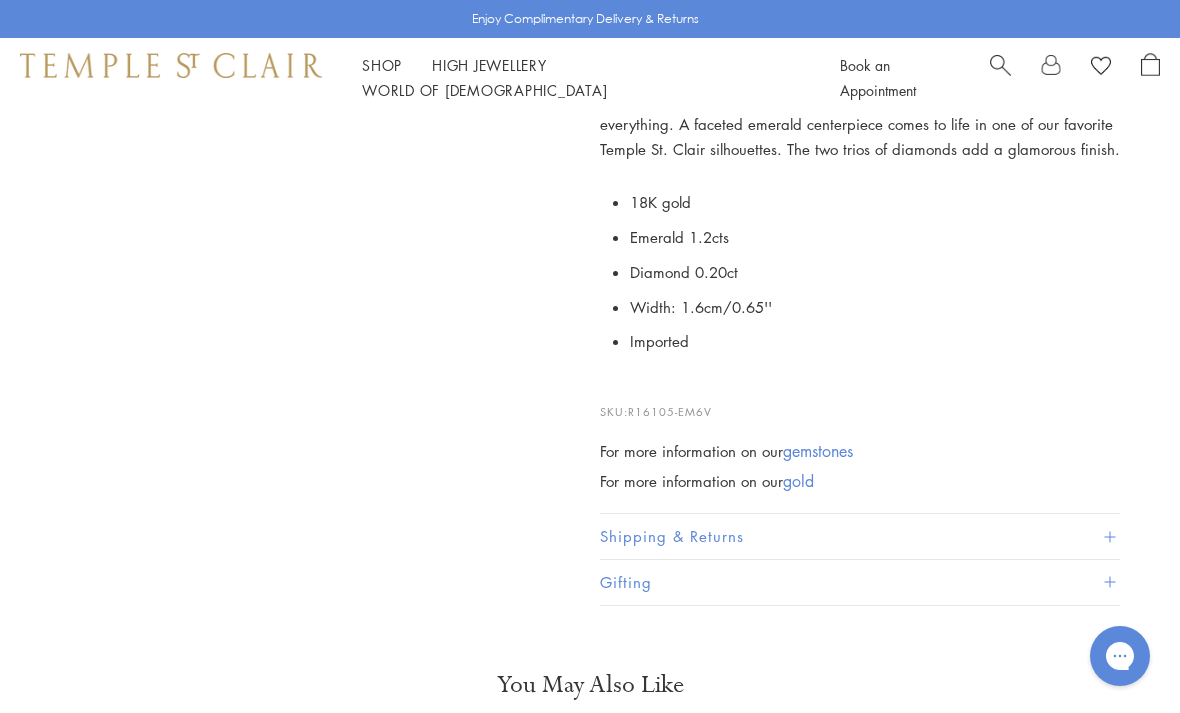 click on "For more information on our  gold" at bounding box center [860, 481] 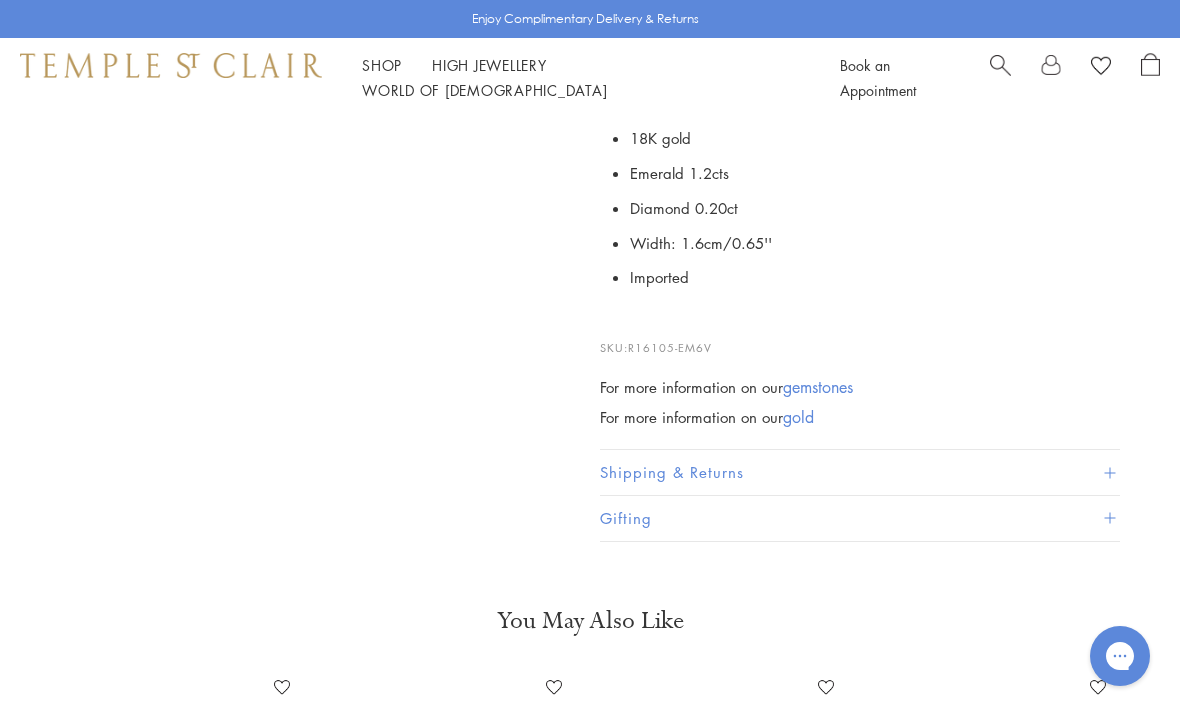 click on "Shop Shop" at bounding box center [382, 65] 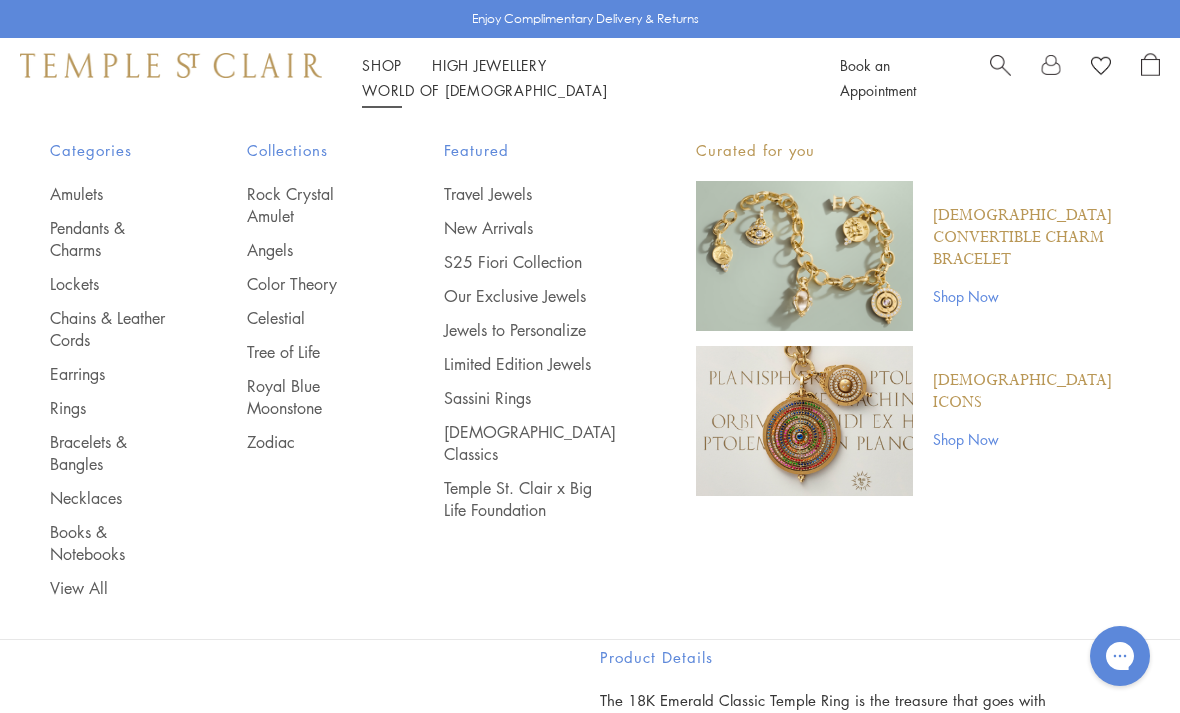 click on "Necklaces" at bounding box center [108, 498] 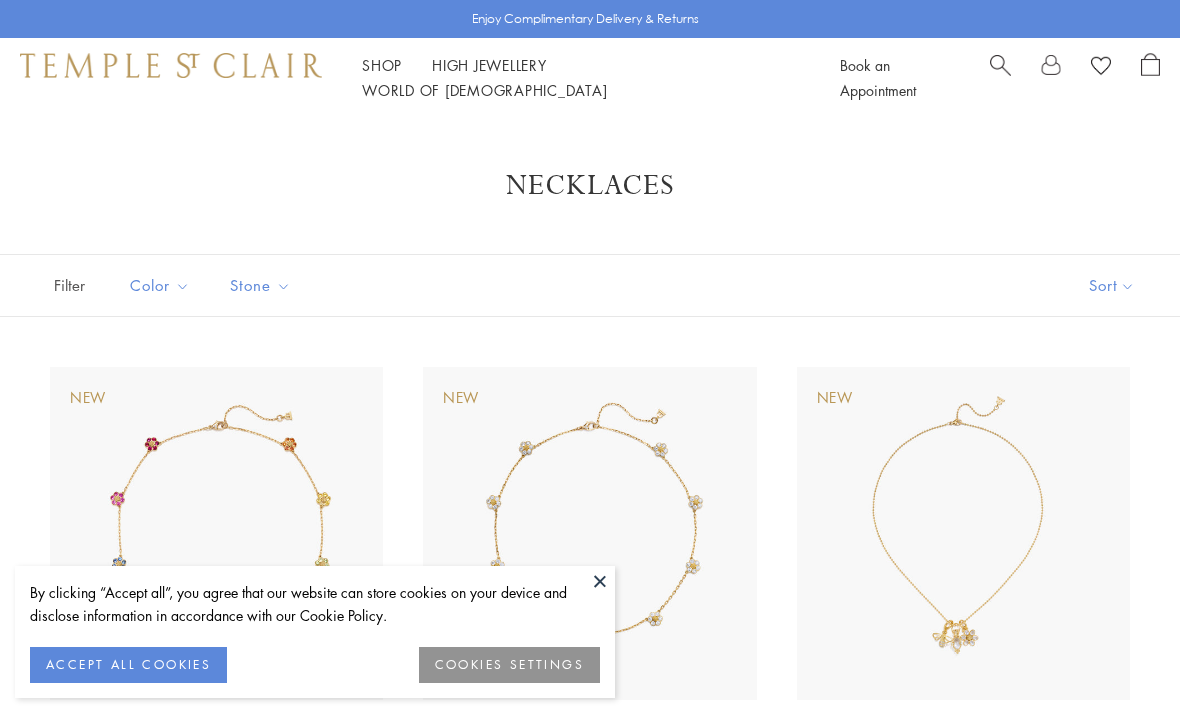 scroll, scrollTop: 0, scrollLeft: 0, axis: both 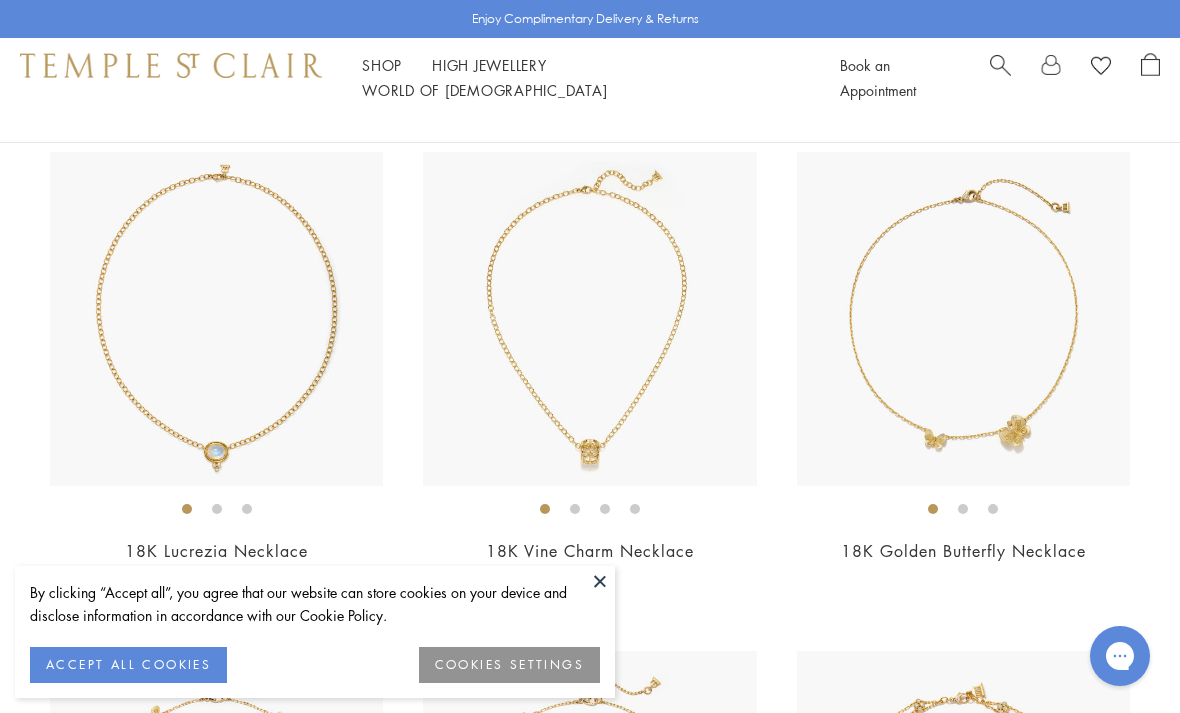 click at bounding box center (963, 318) 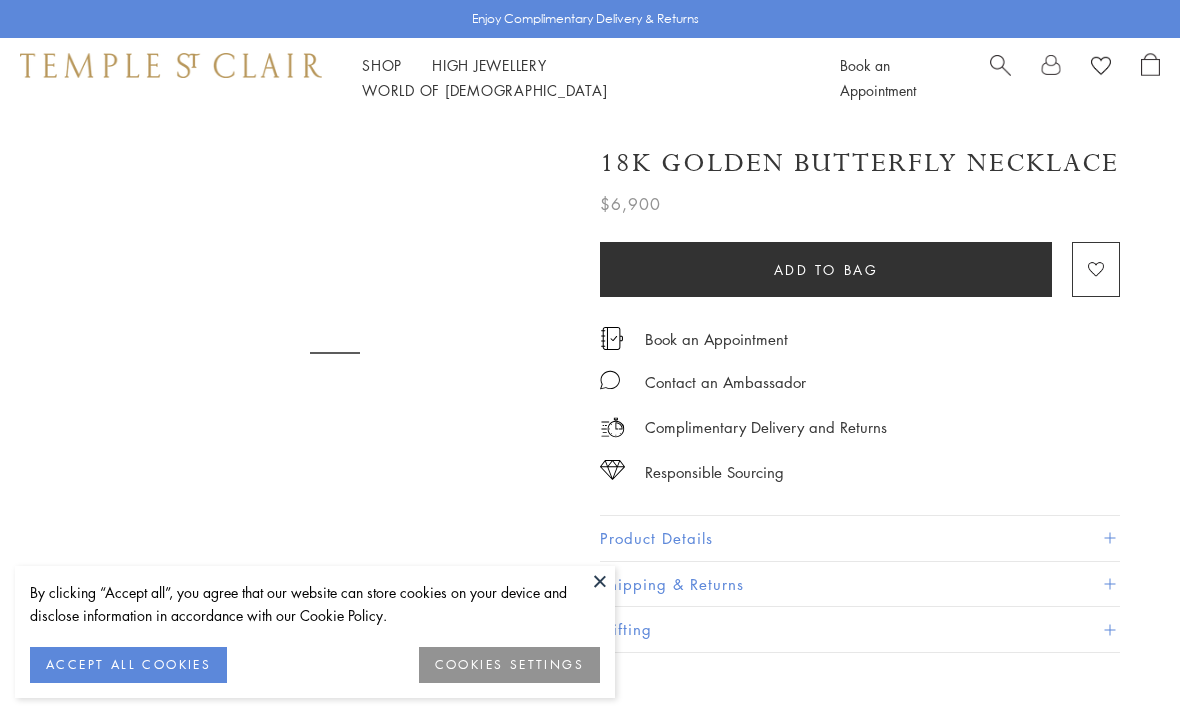 scroll, scrollTop: 0, scrollLeft: 0, axis: both 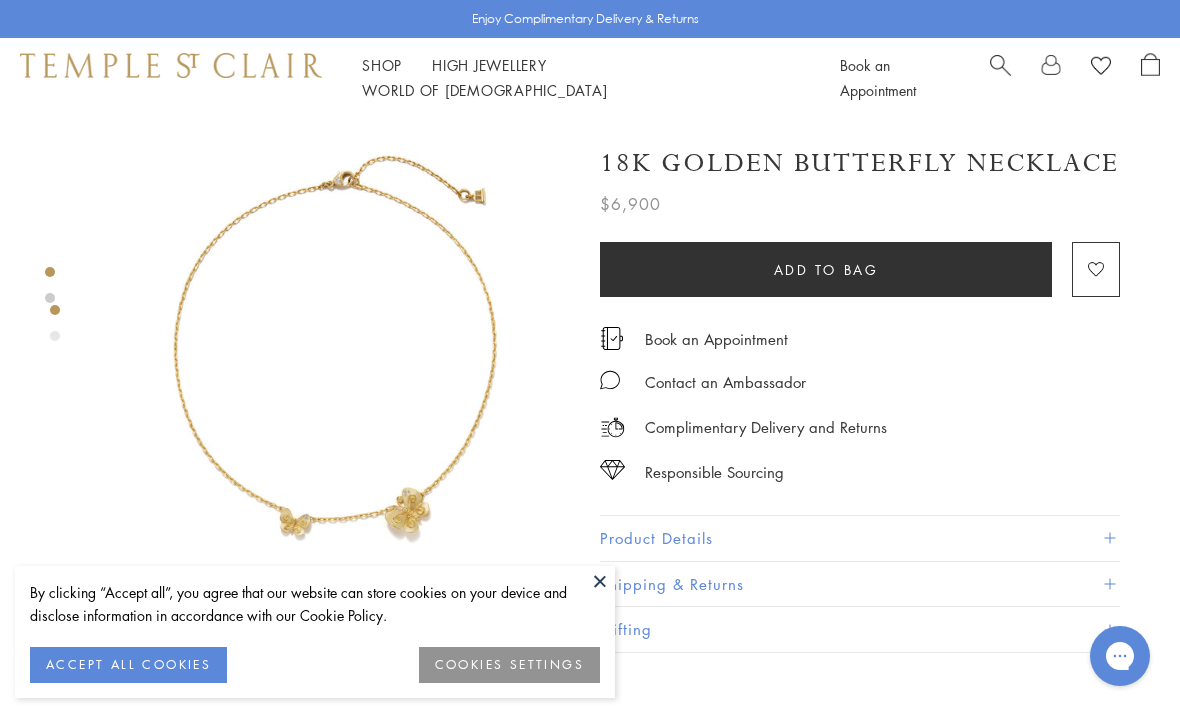 click at bounding box center [600, 581] 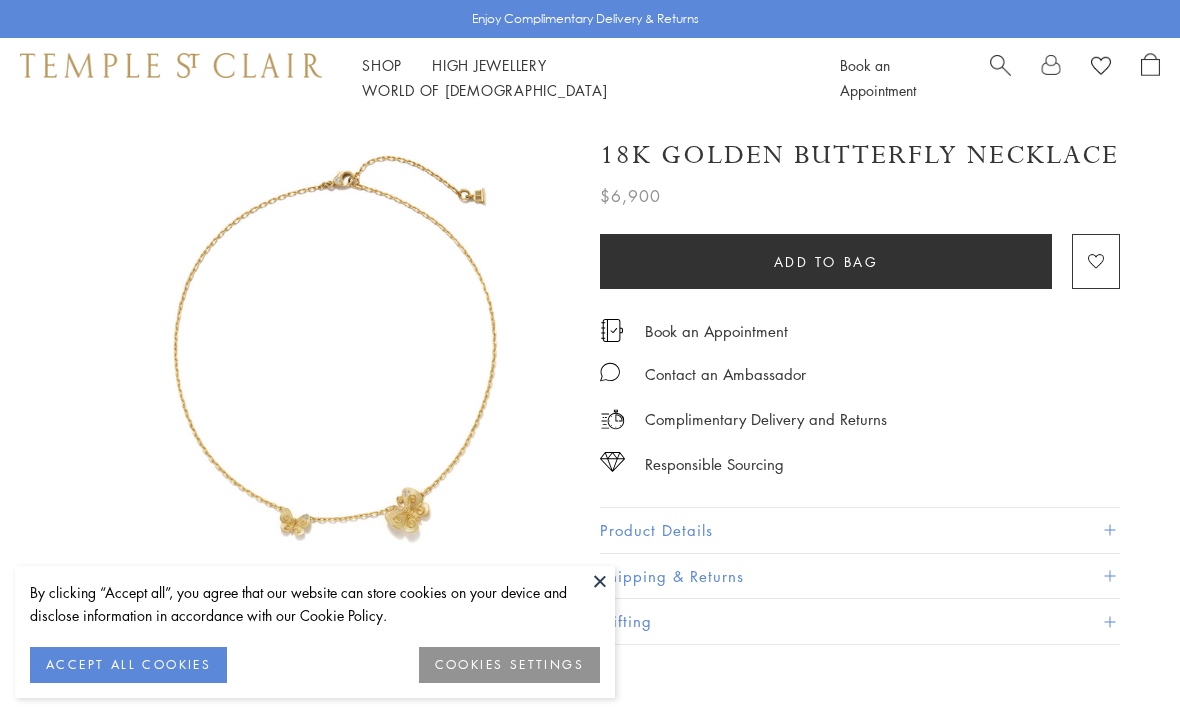 scroll, scrollTop: 117, scrollLeft: 66, axis: both 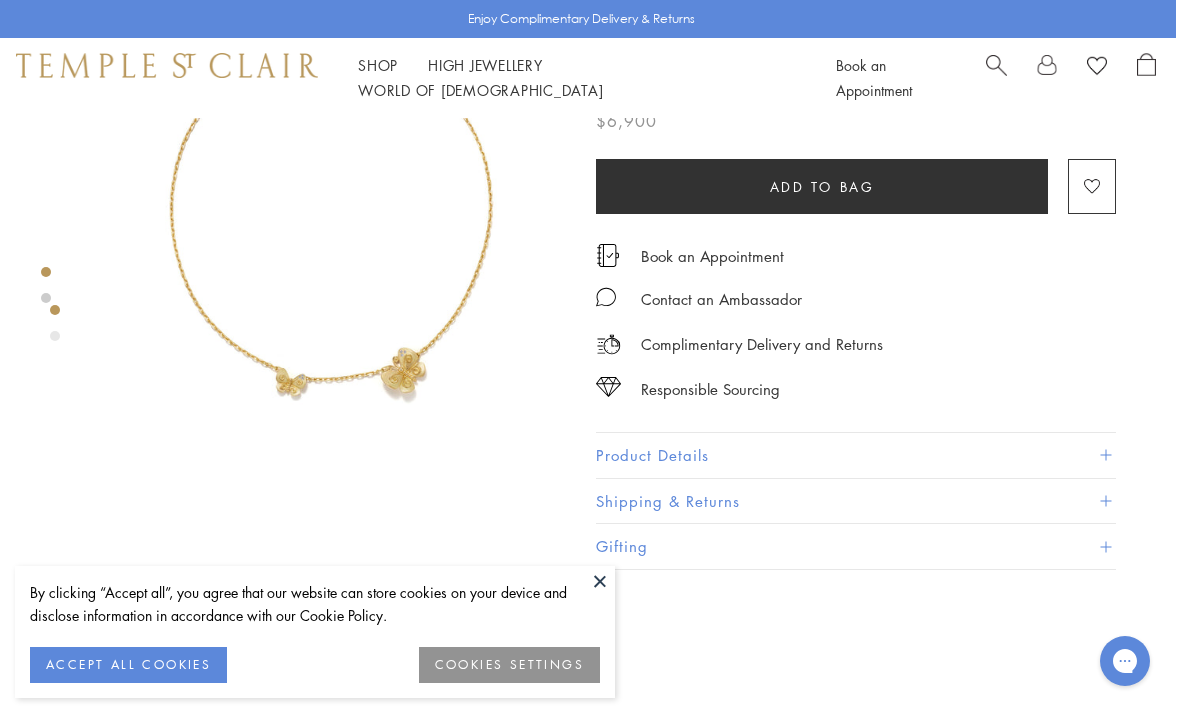 click on "Shipping & Returns" at bounding box center (856, 501) 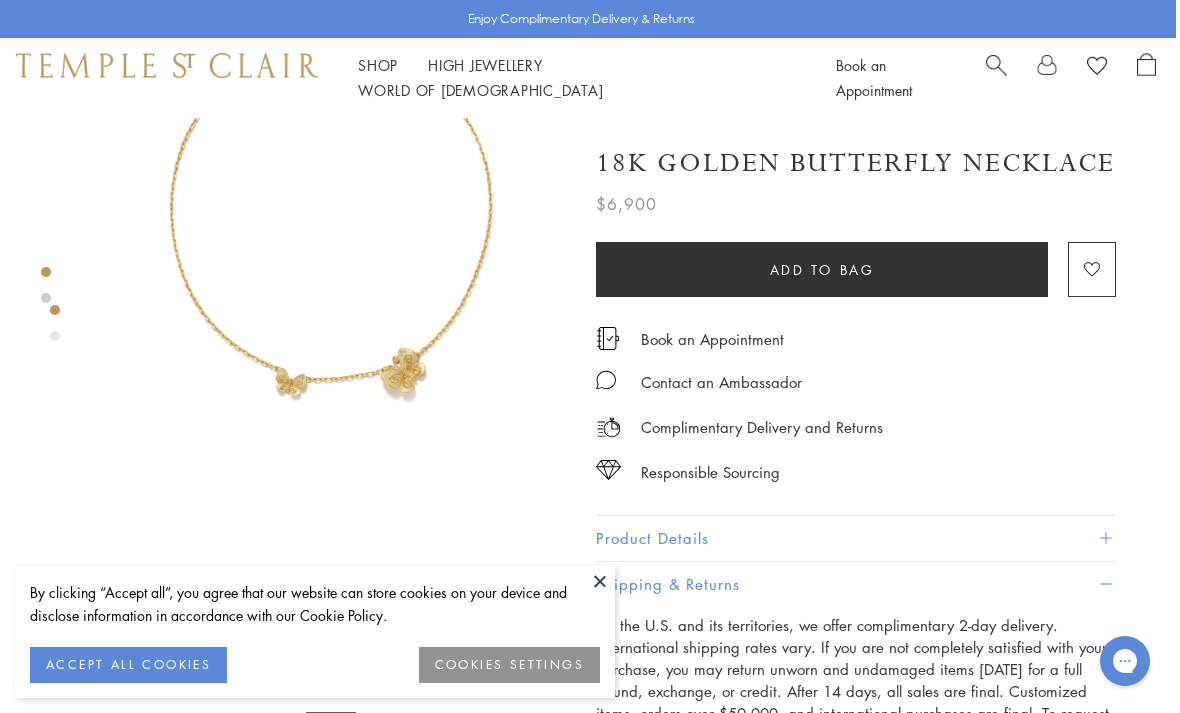 click at bounding box center (600, 581) 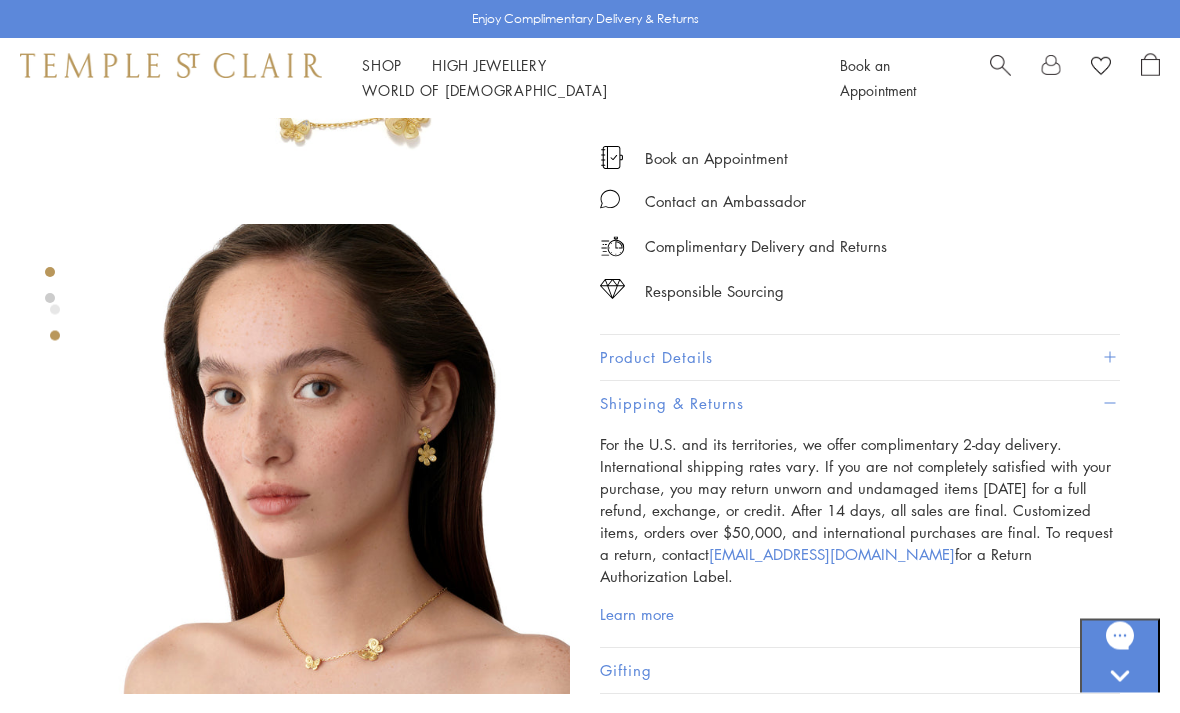 scroll, scrollTop: 394, scrollLeft: 0, axis: vertical 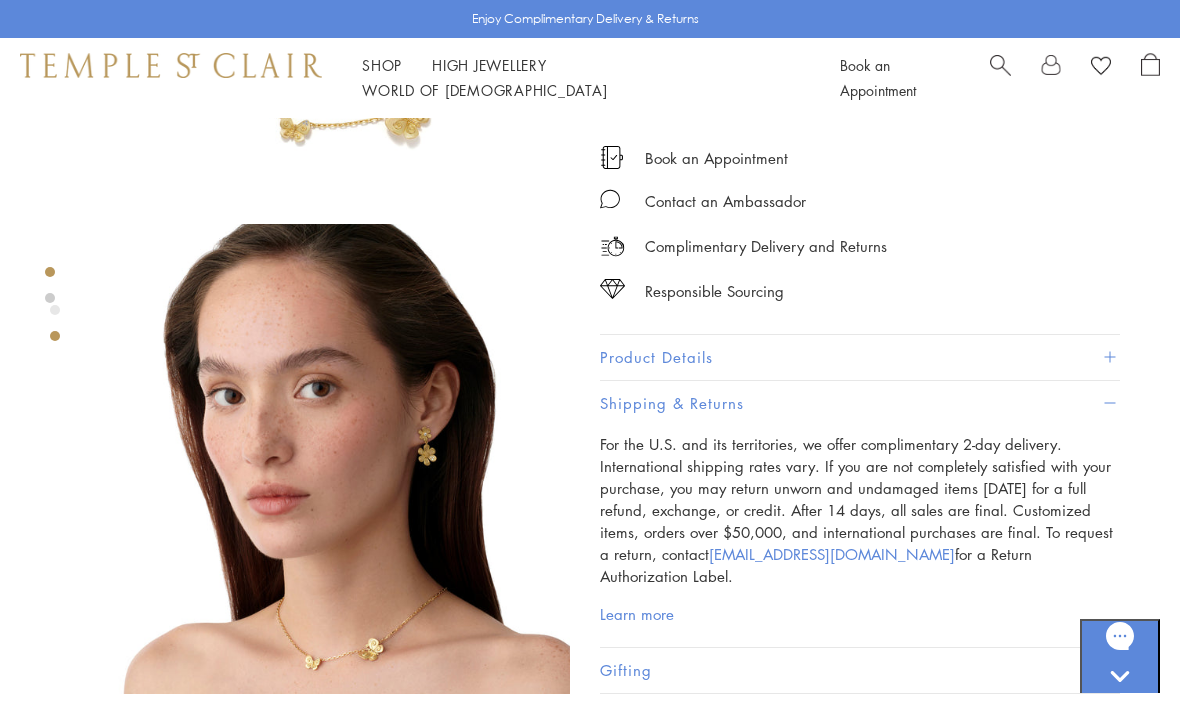 click at bounding box center [335, 459] 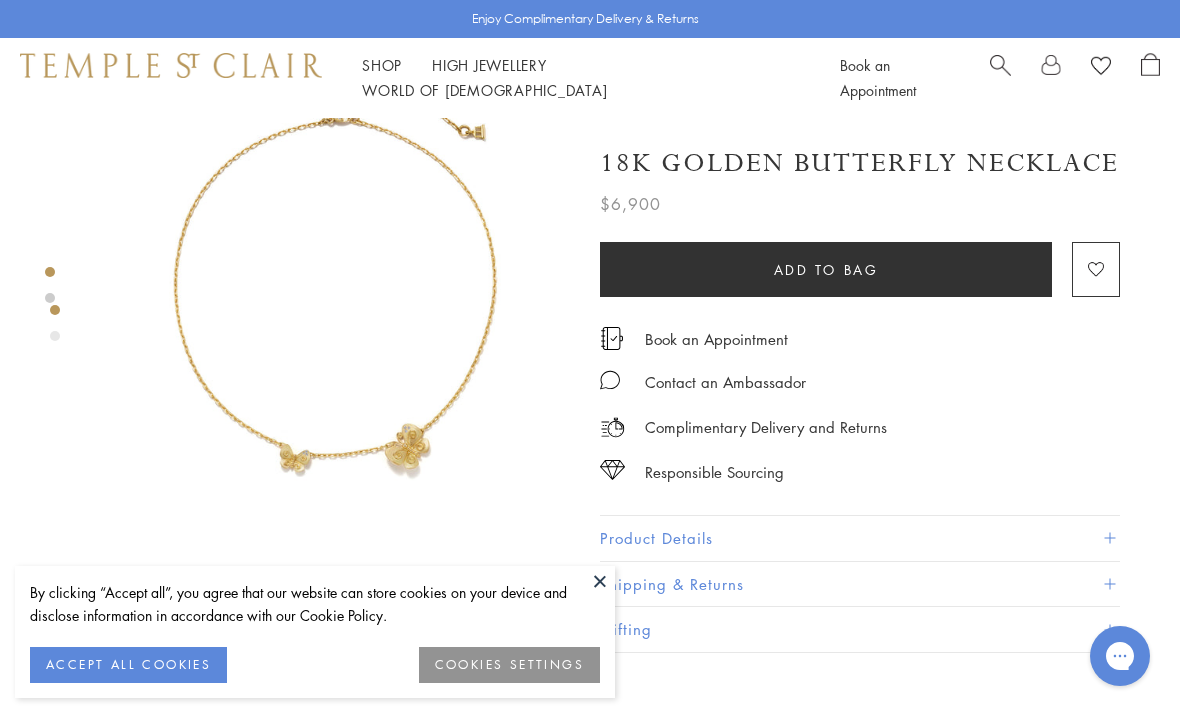 scroll, scrollTop: 64, scrollLeft: 0, axis: vertical 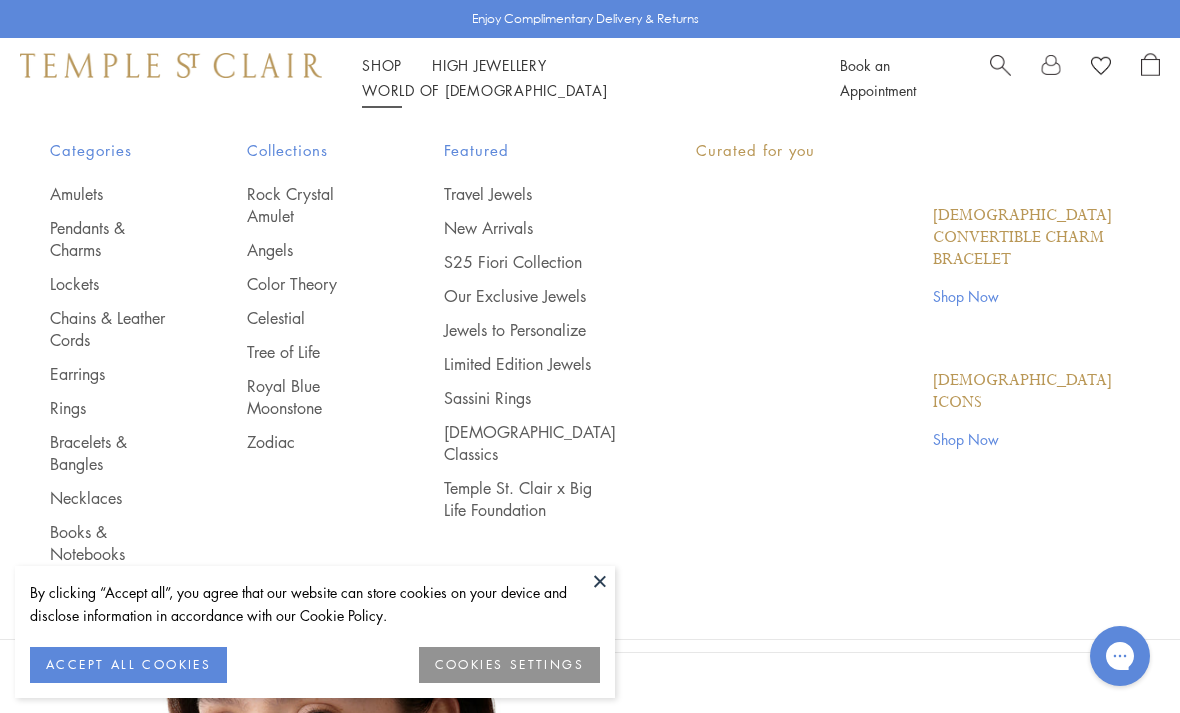 click on "Shop Shop" at bounding box center (382, 65) 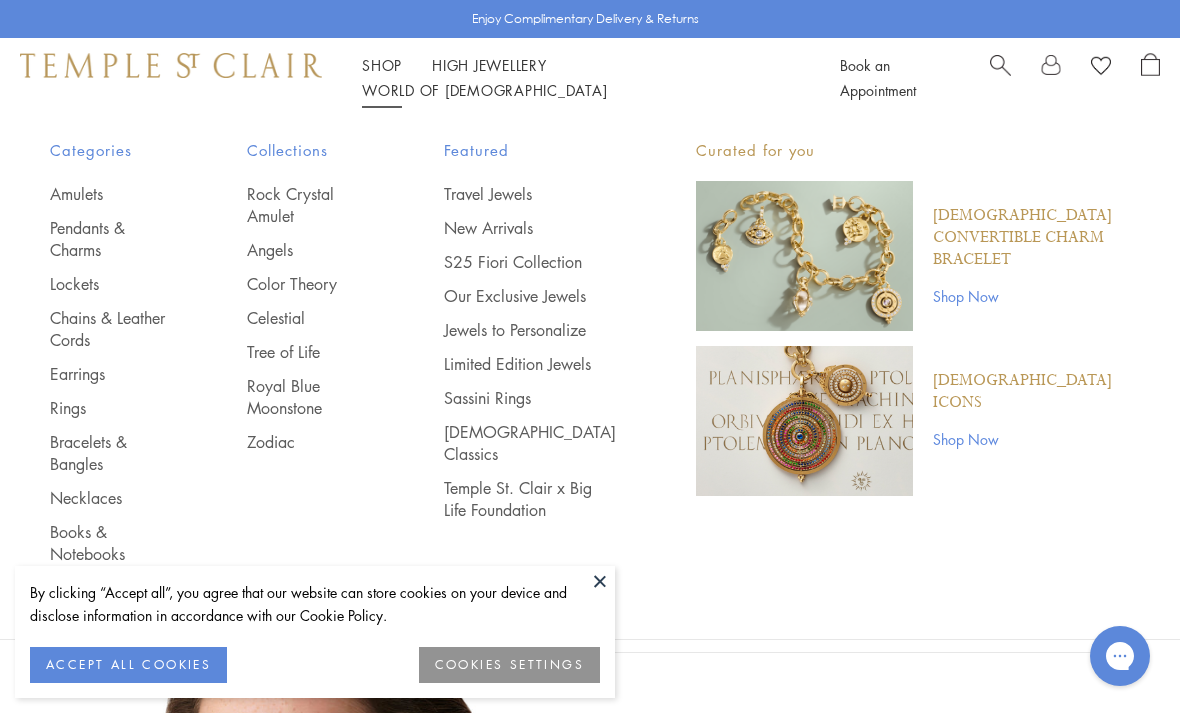 click on "Bracelets & Bangles" at bounding box center [108, 453] 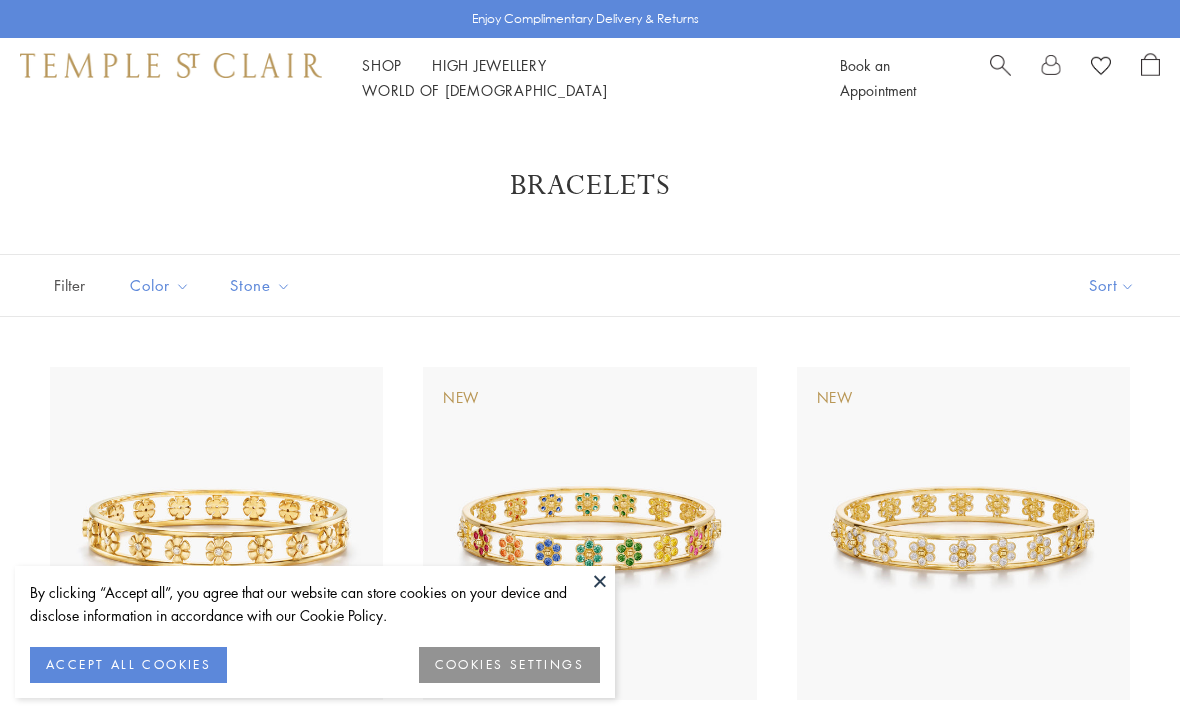 scroll, scrollTop: 0, scrollLeft: 0, axis: both 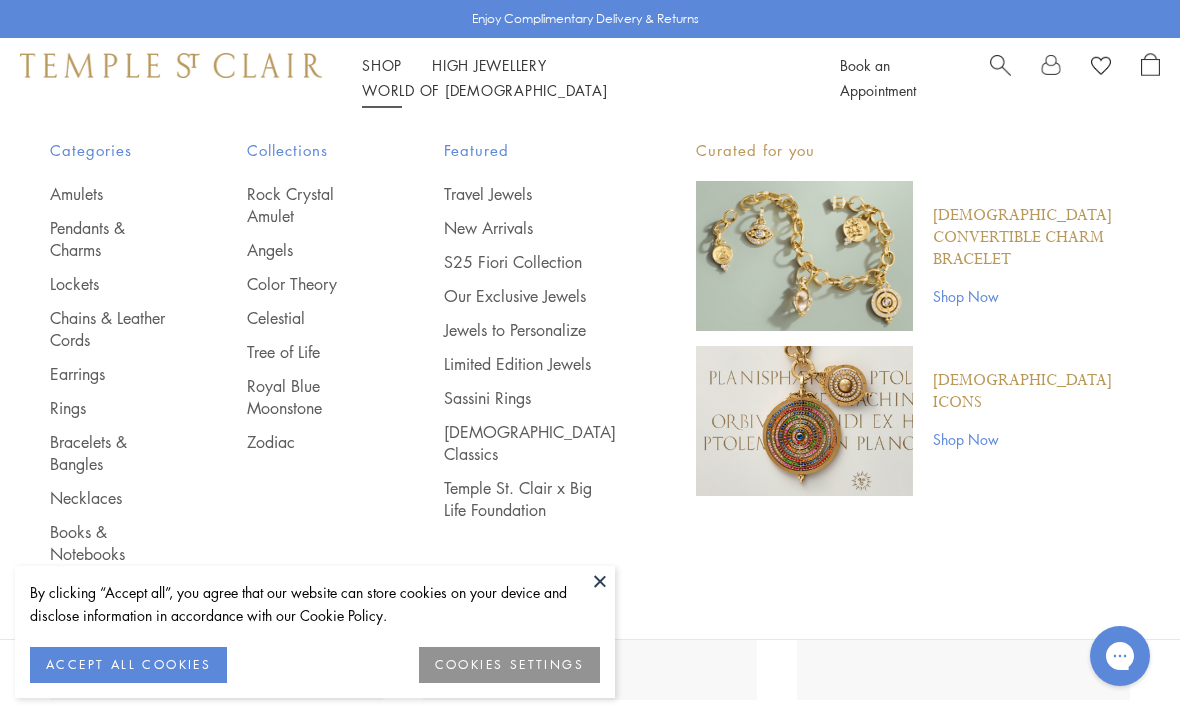 click on "Rings" at bounding box center (108, 408) 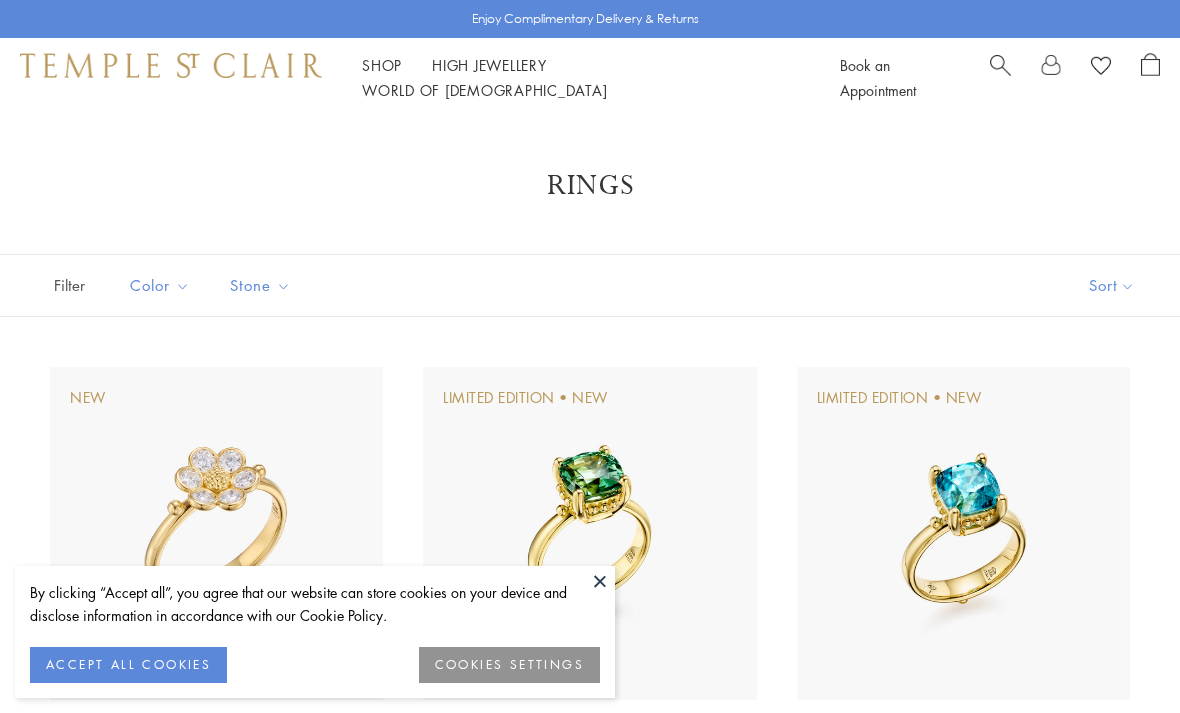 scroll, scrollTop: 0, scrollLeft: 0, axis: both 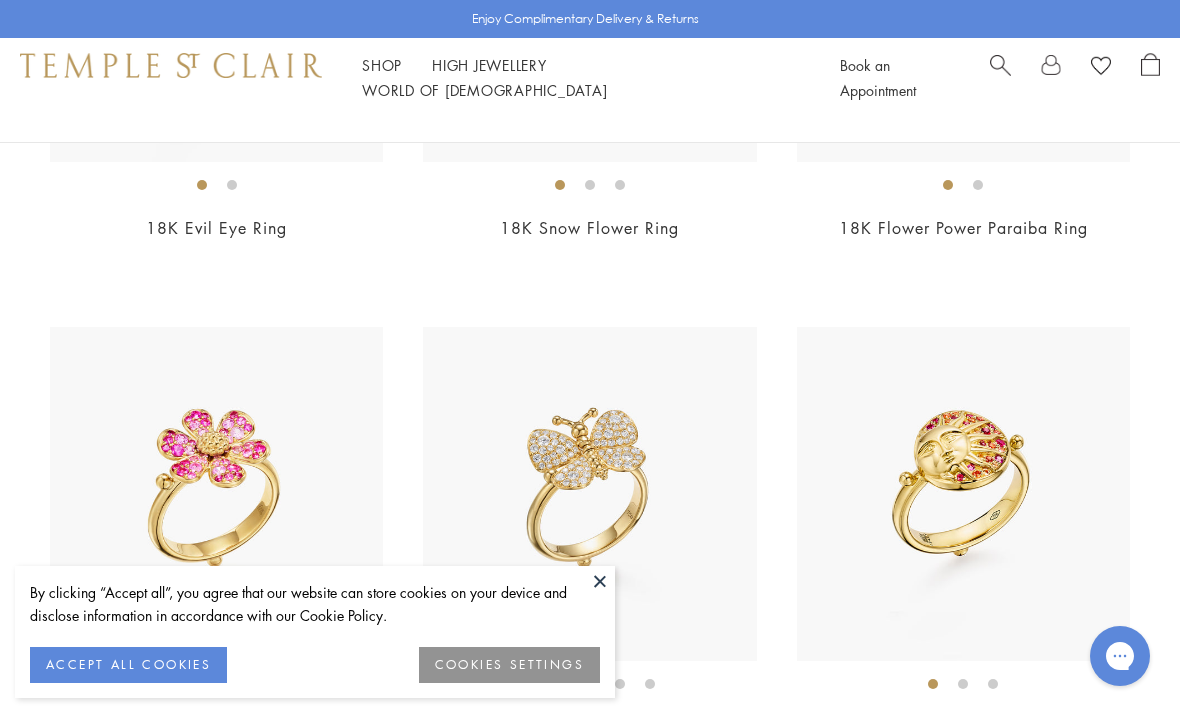 click at bounding box center (589, 493) 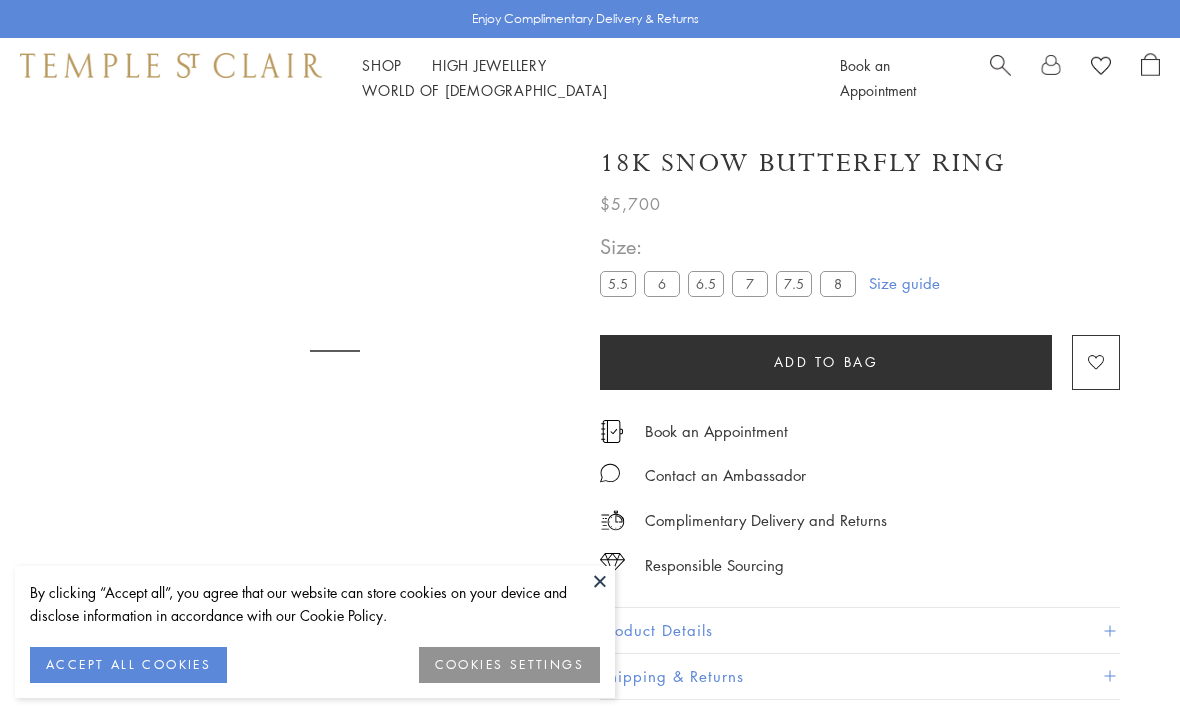 scroll, scrollTop: 95, scrollLeft: 0, axis: vertical 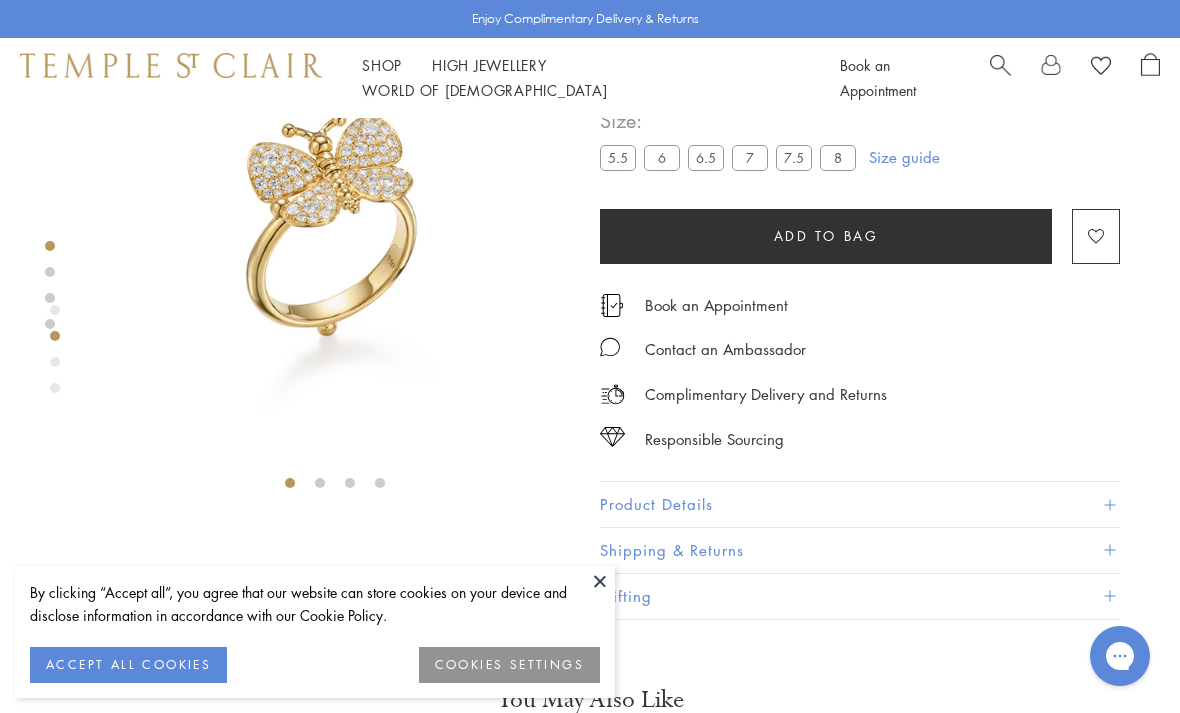 click at bounding box center [600, 581] 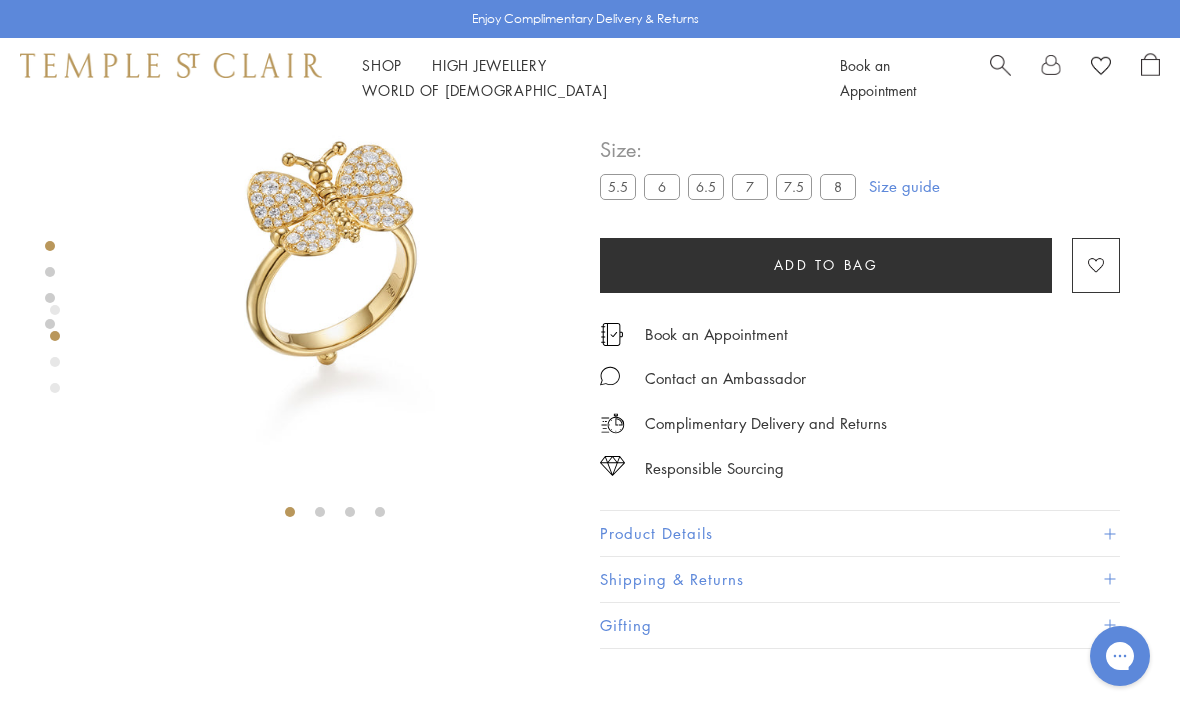 scroll, scrollTop: 0, scrollLeft: 0, axis: both 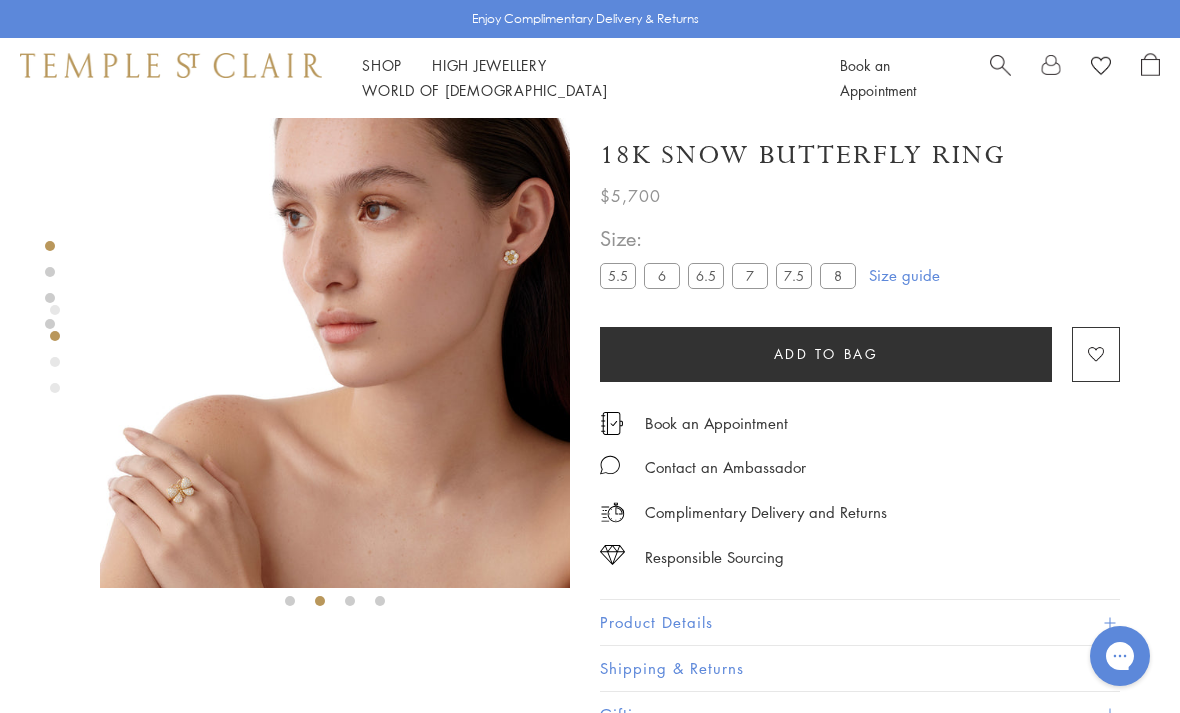 click at bounding box center (335, 353) 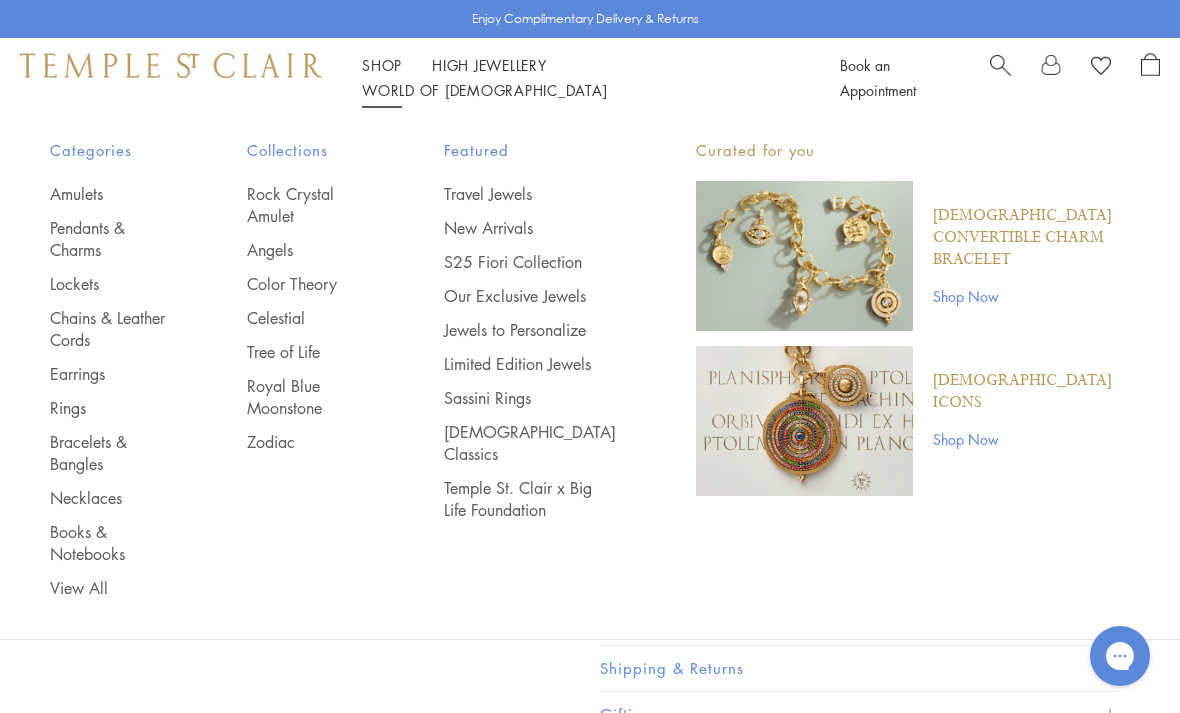 click on "Bracelets & Bangles" at bounding box center [108, 453] 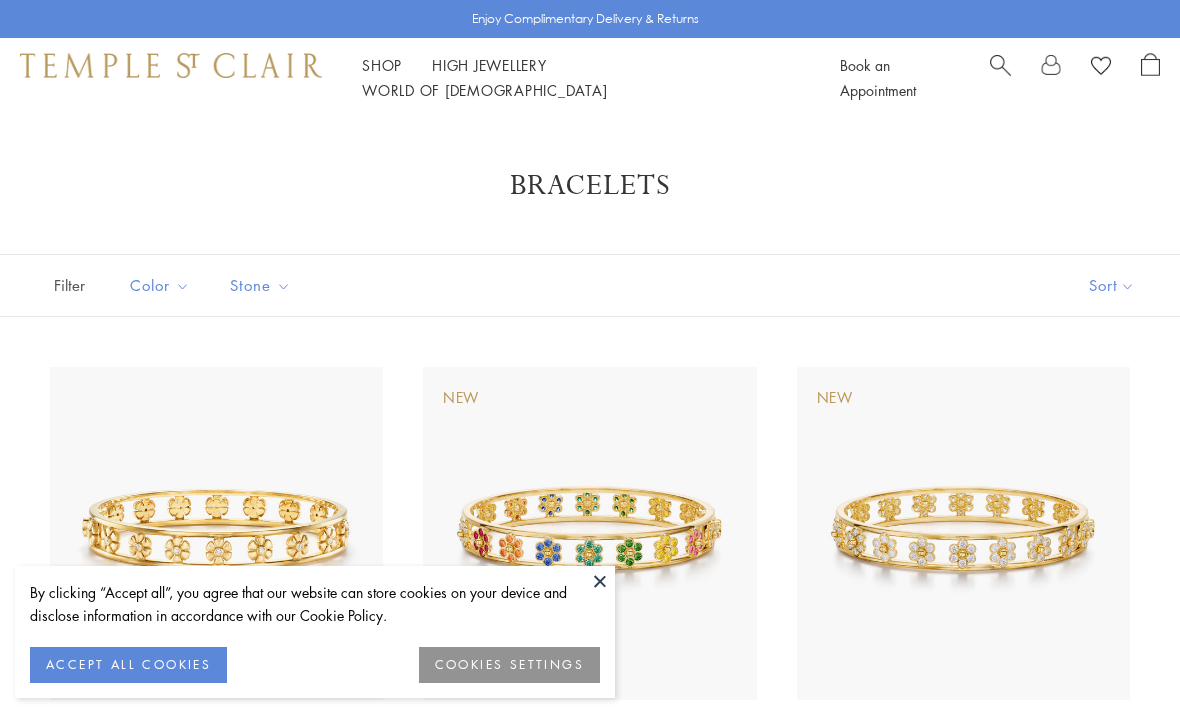 scroll, scrollTop: 0, scrollLeft: 0, axis: both 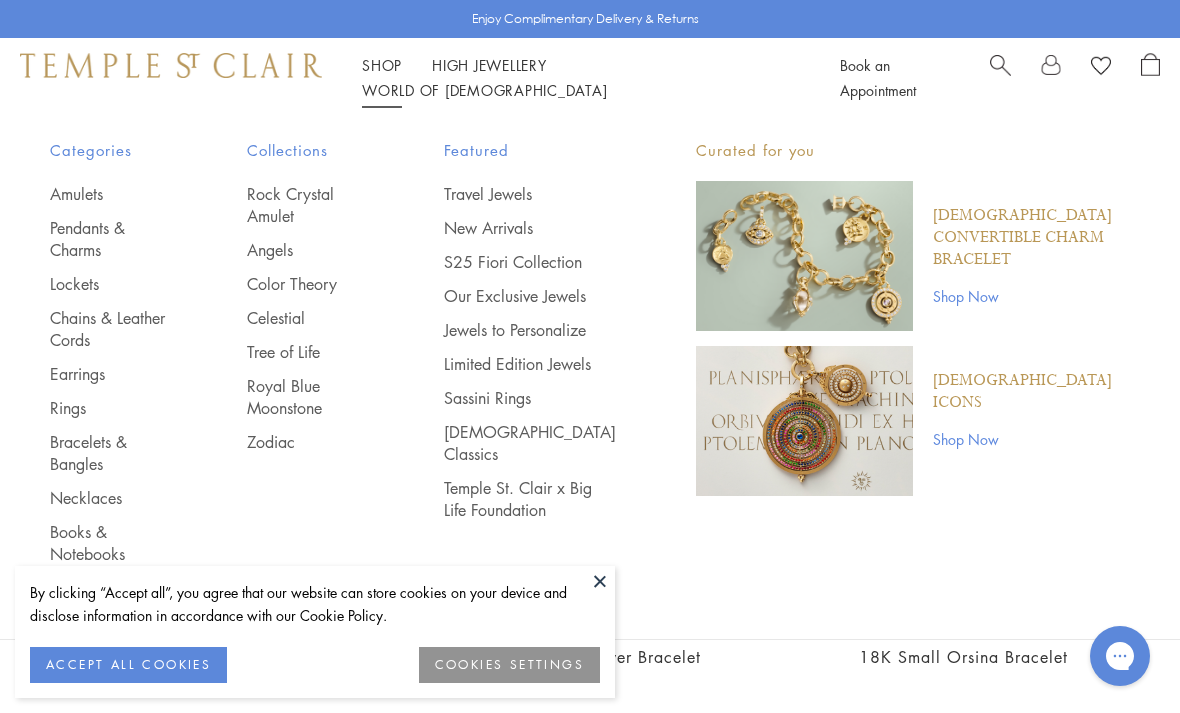 click on "Rings" at bounding box center (108, 408) 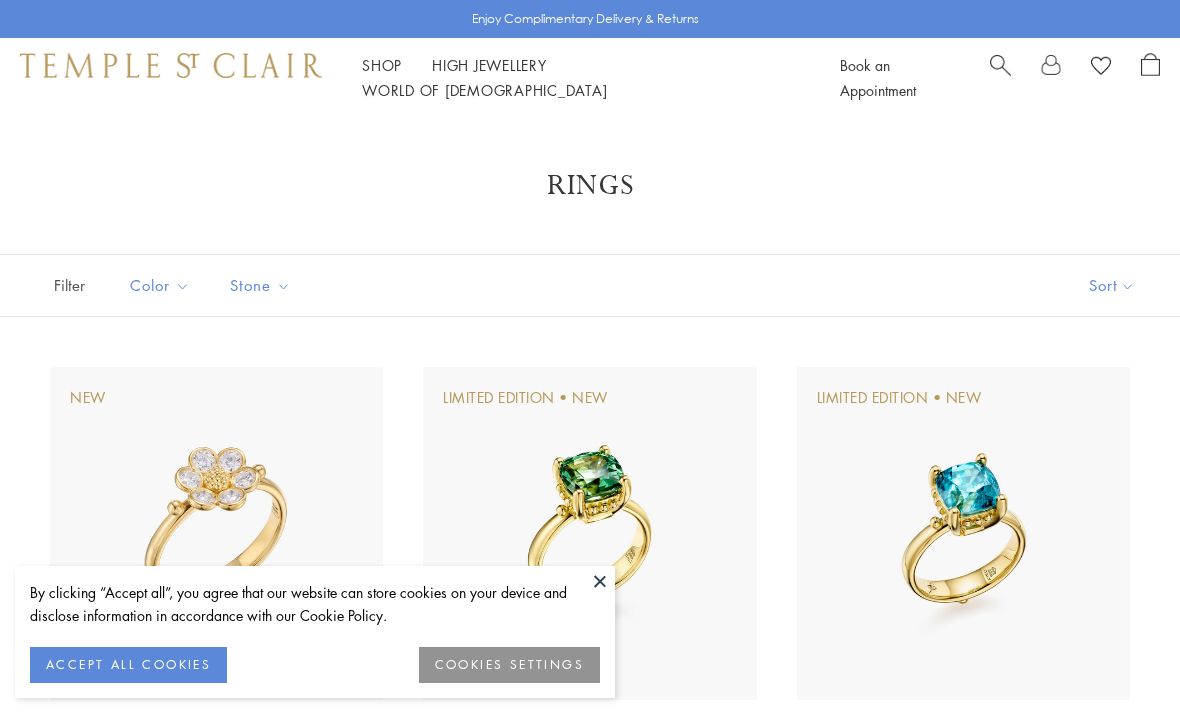 scroll, scrollTop: 0, scrollLeft: 0, axis: both 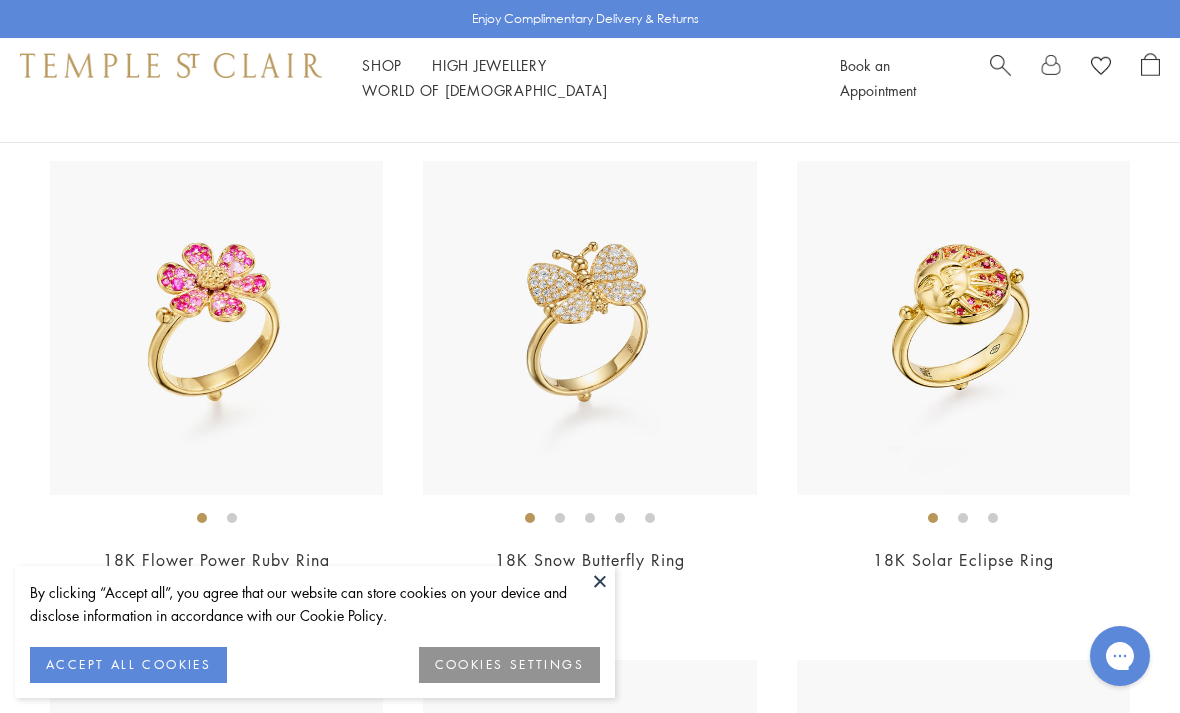 click at bounding box center [589, 327] 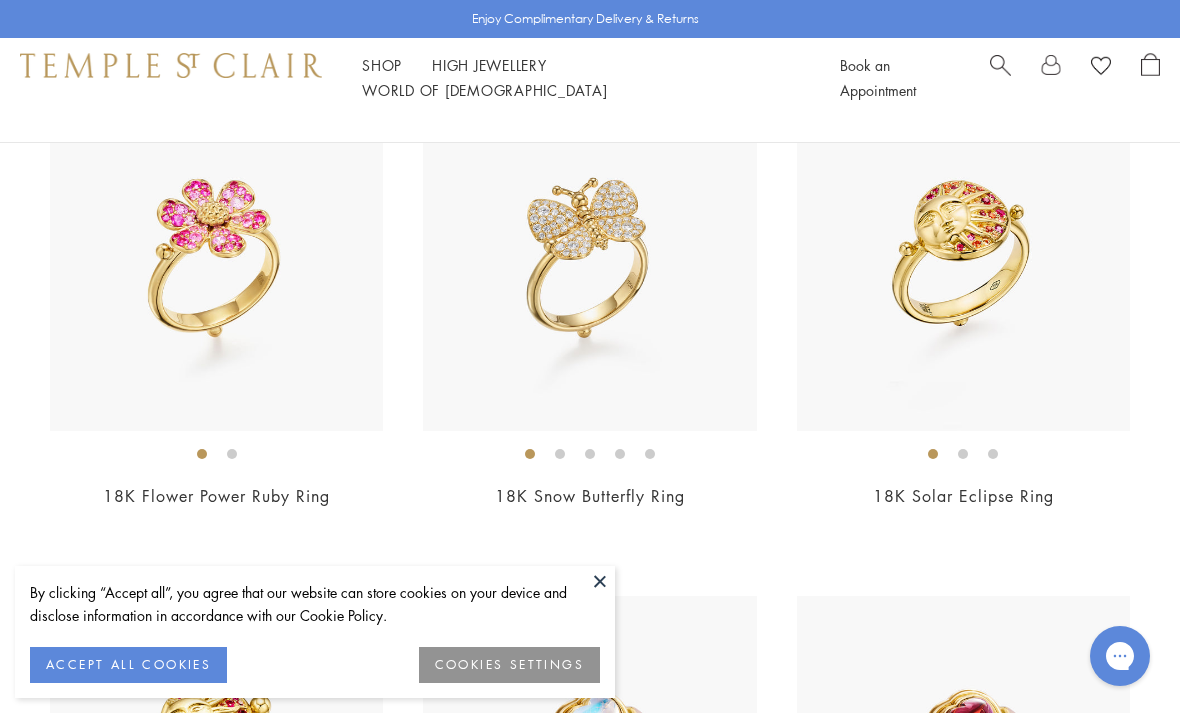 scroll, scrollTop: 3178, scrollLeft: 0, axis: vertical 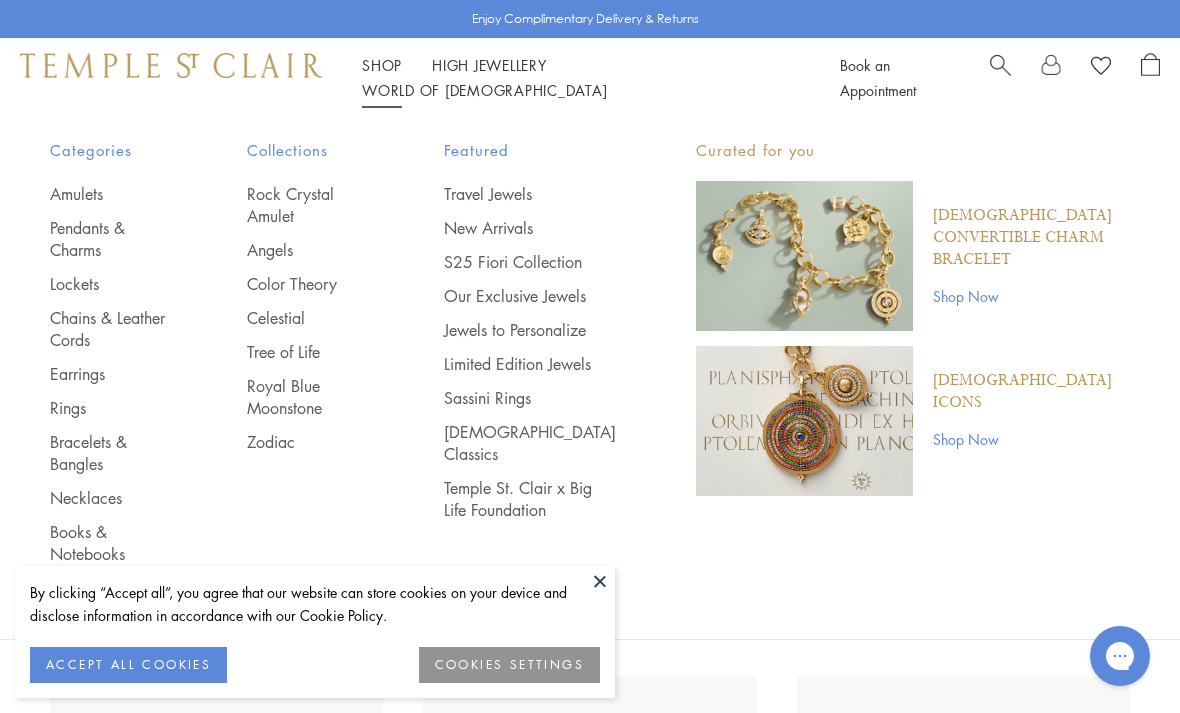 click on "Earrings" at bounding box center [108, 374] 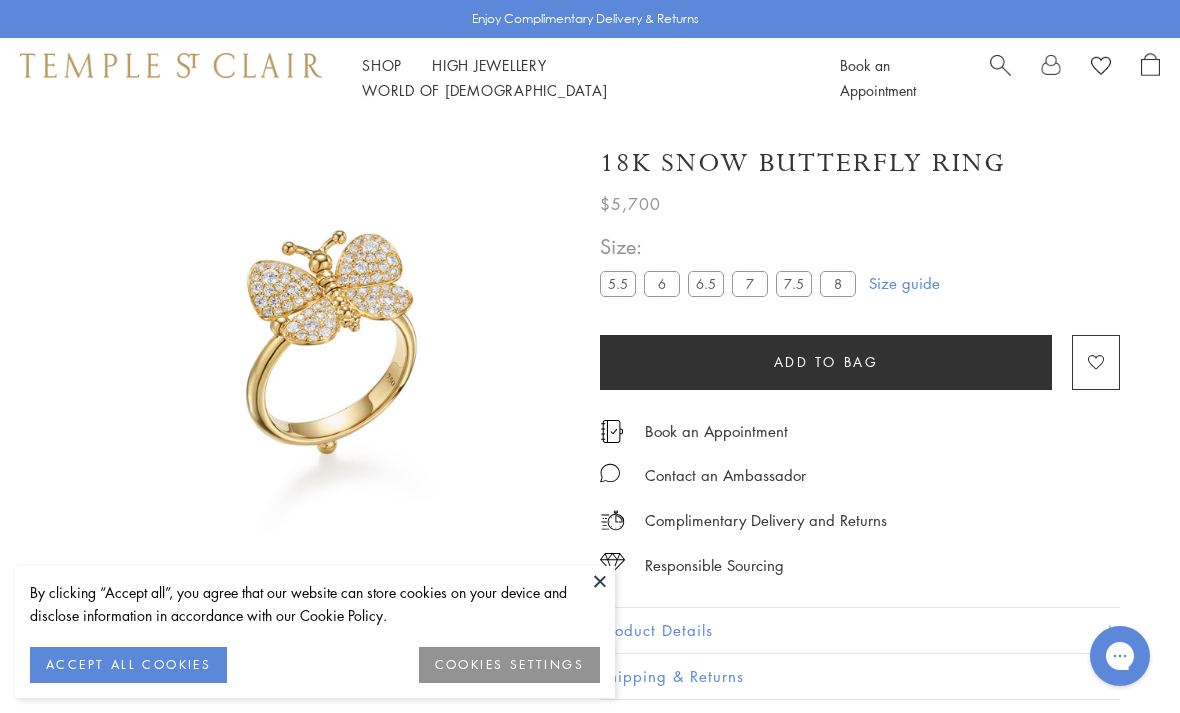 scroll, scrollTop: 0, scrollLeft: 0, axis: both 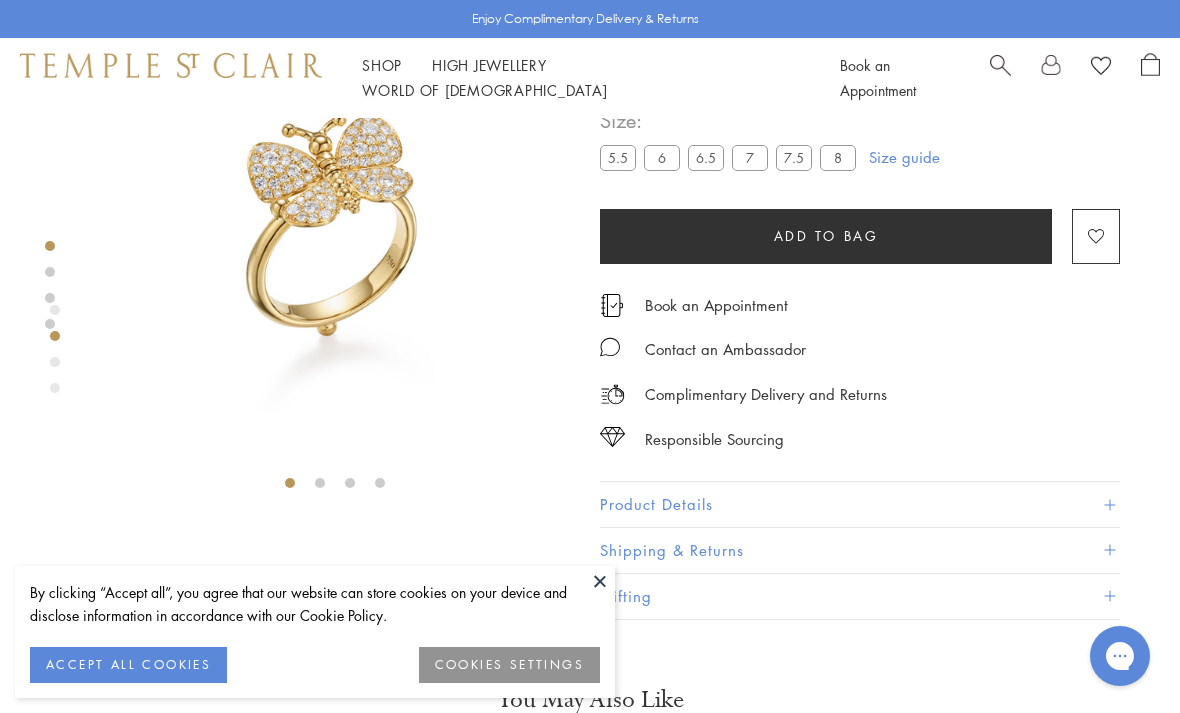 click at bounding box center (600, 581) 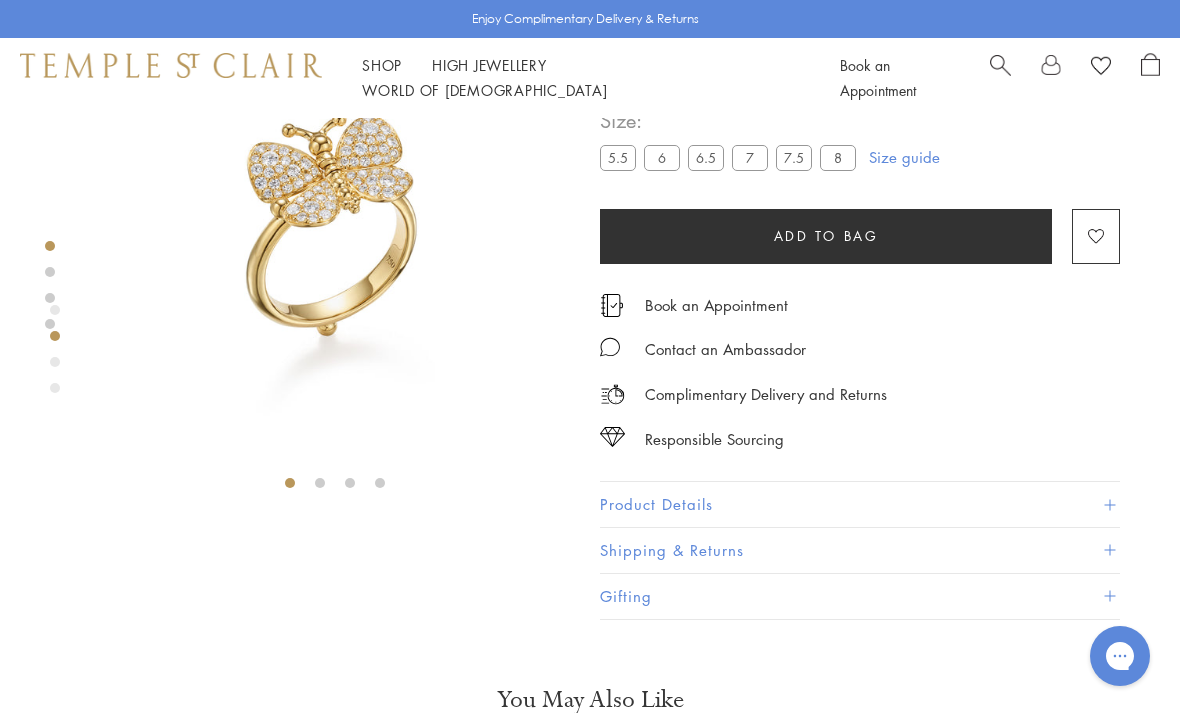 click at bounding box center (335, 233) 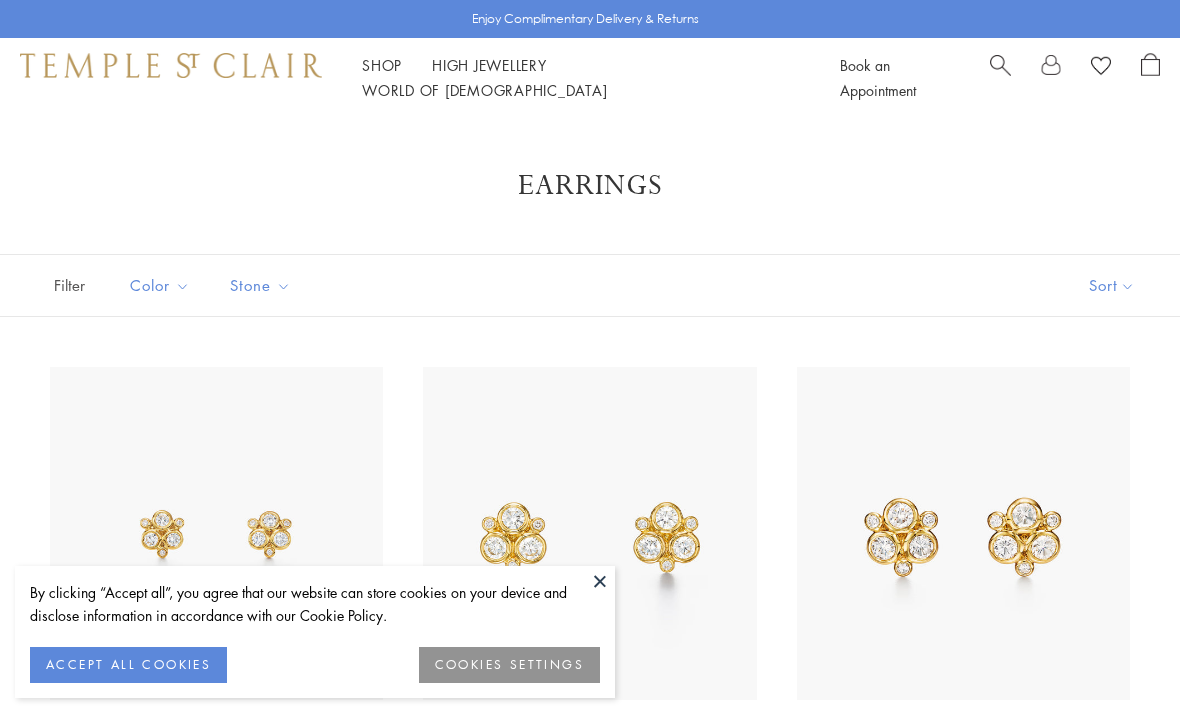 scroll, scrollTop: 0, scrollLeft: 0, axis: both 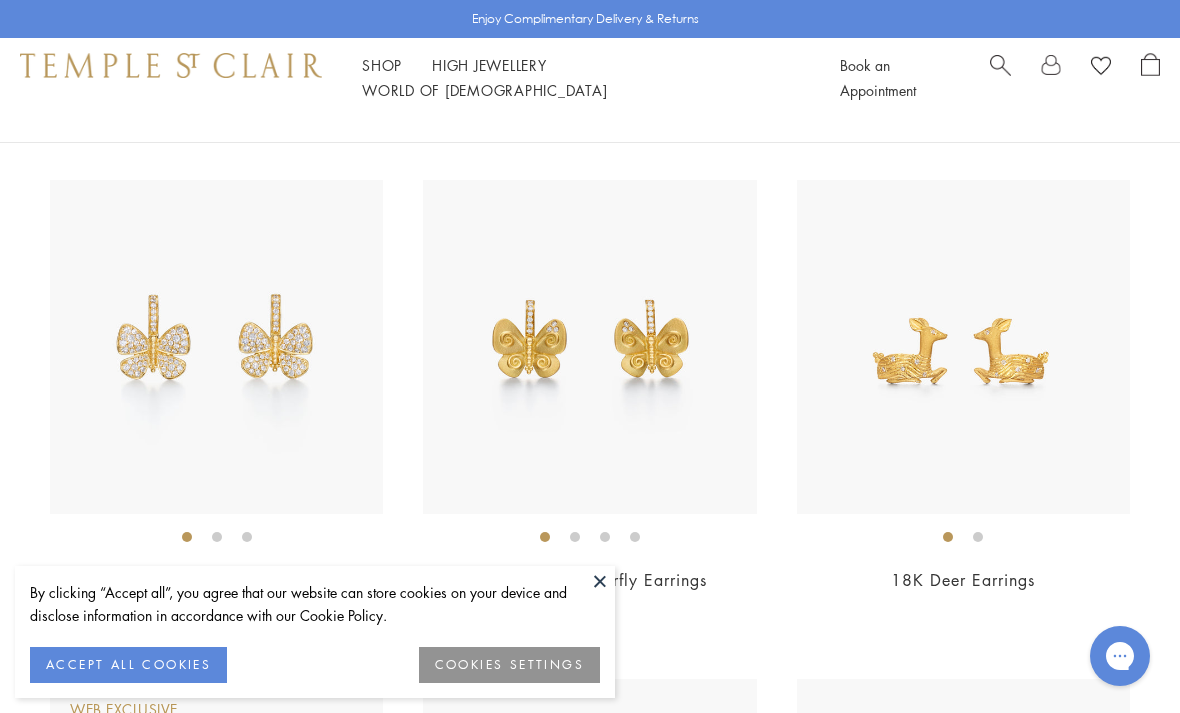 click at bounding box center (216, 346) 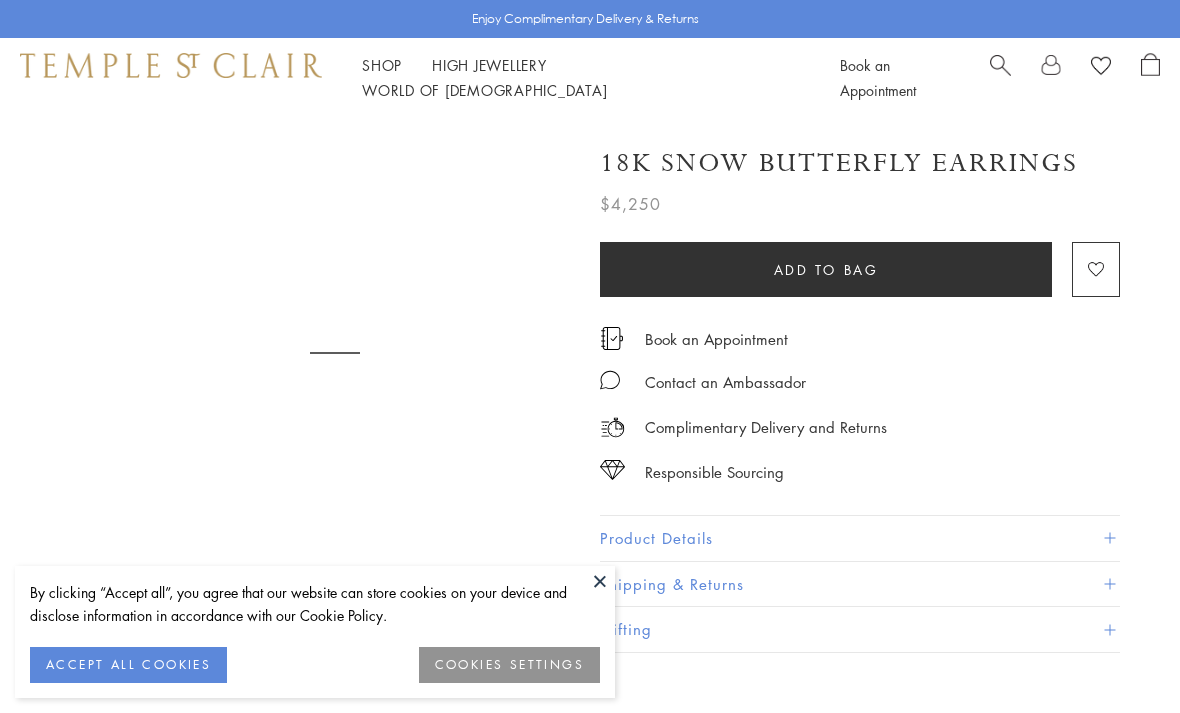 scroll, scrollTop: 0, scrollLeft: 0, axis: both 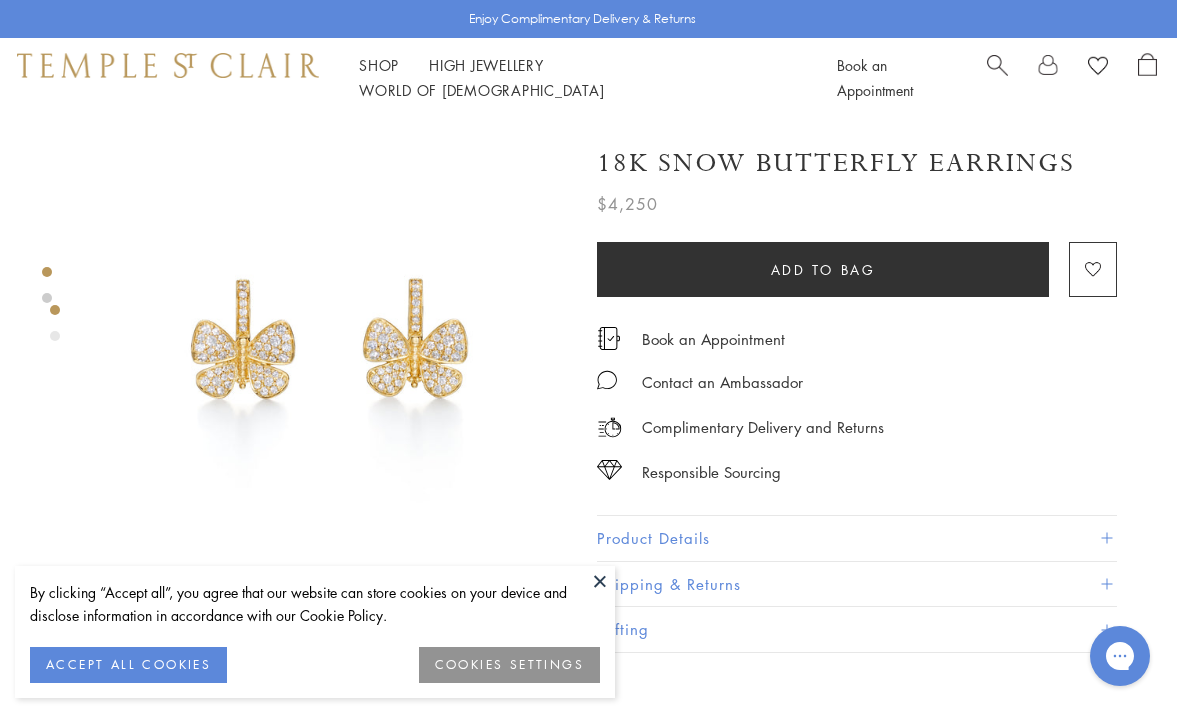 click at bounding box center (600, 581) 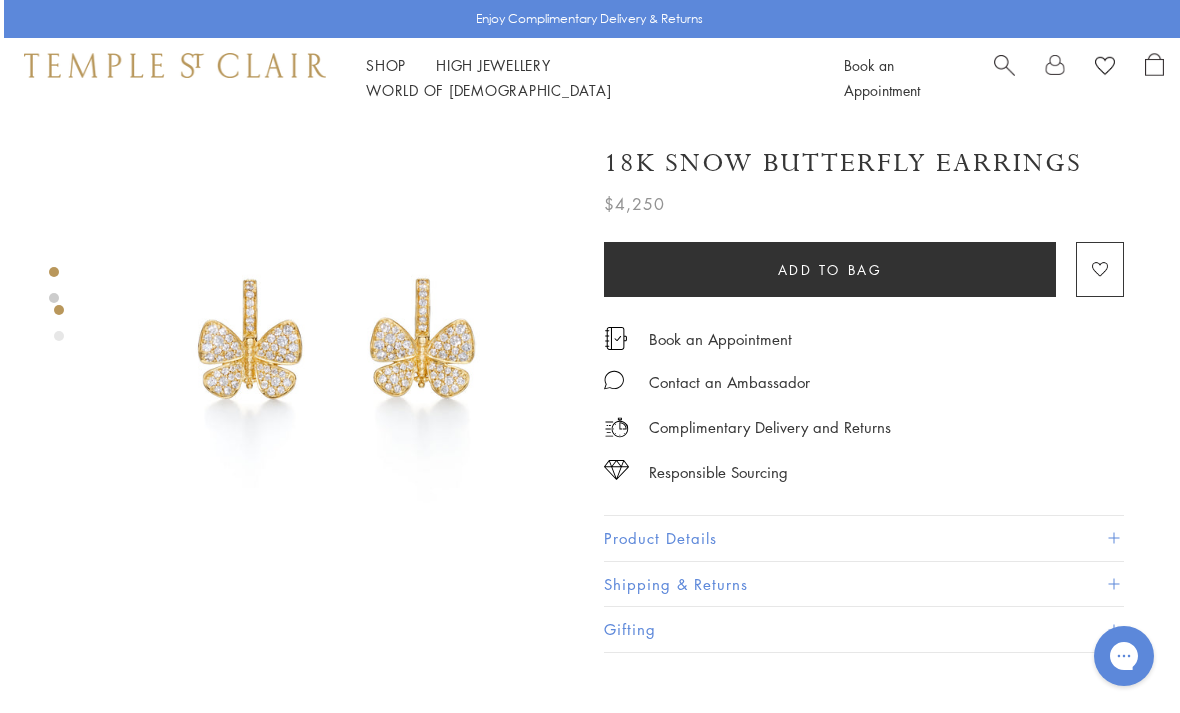 scroll, scrollTop: 0, scrollLeft: 4, axis: horizontal 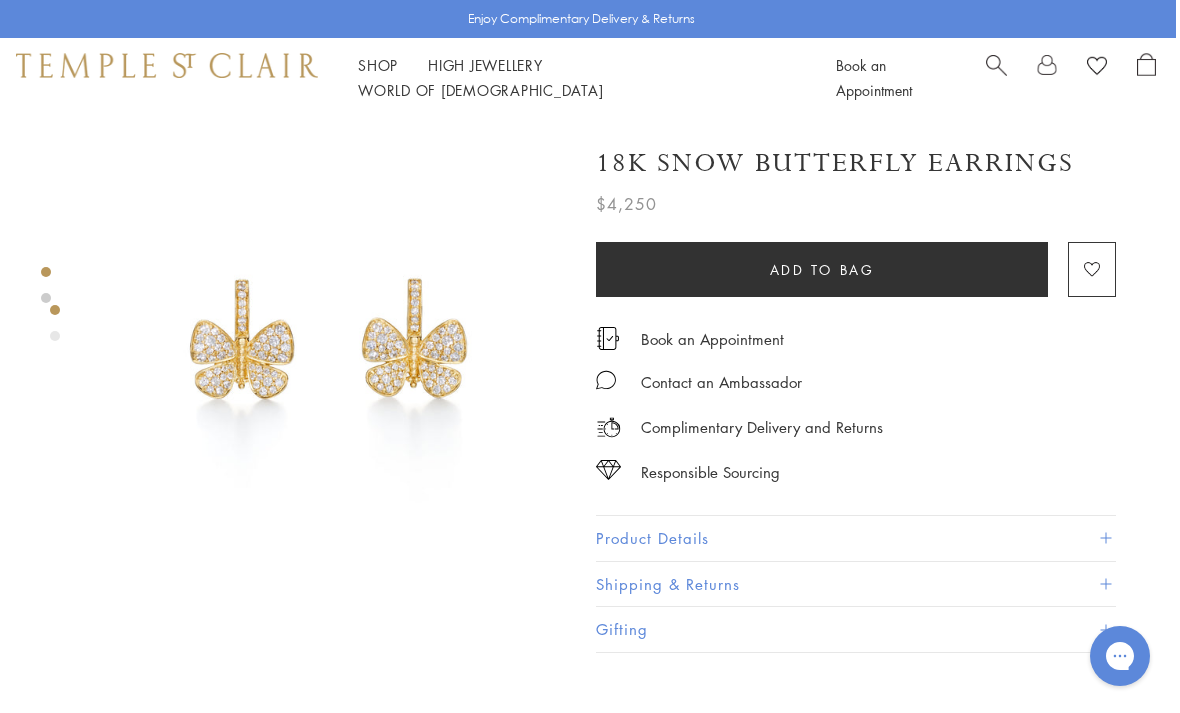 click at bounding box center [331, 353] 